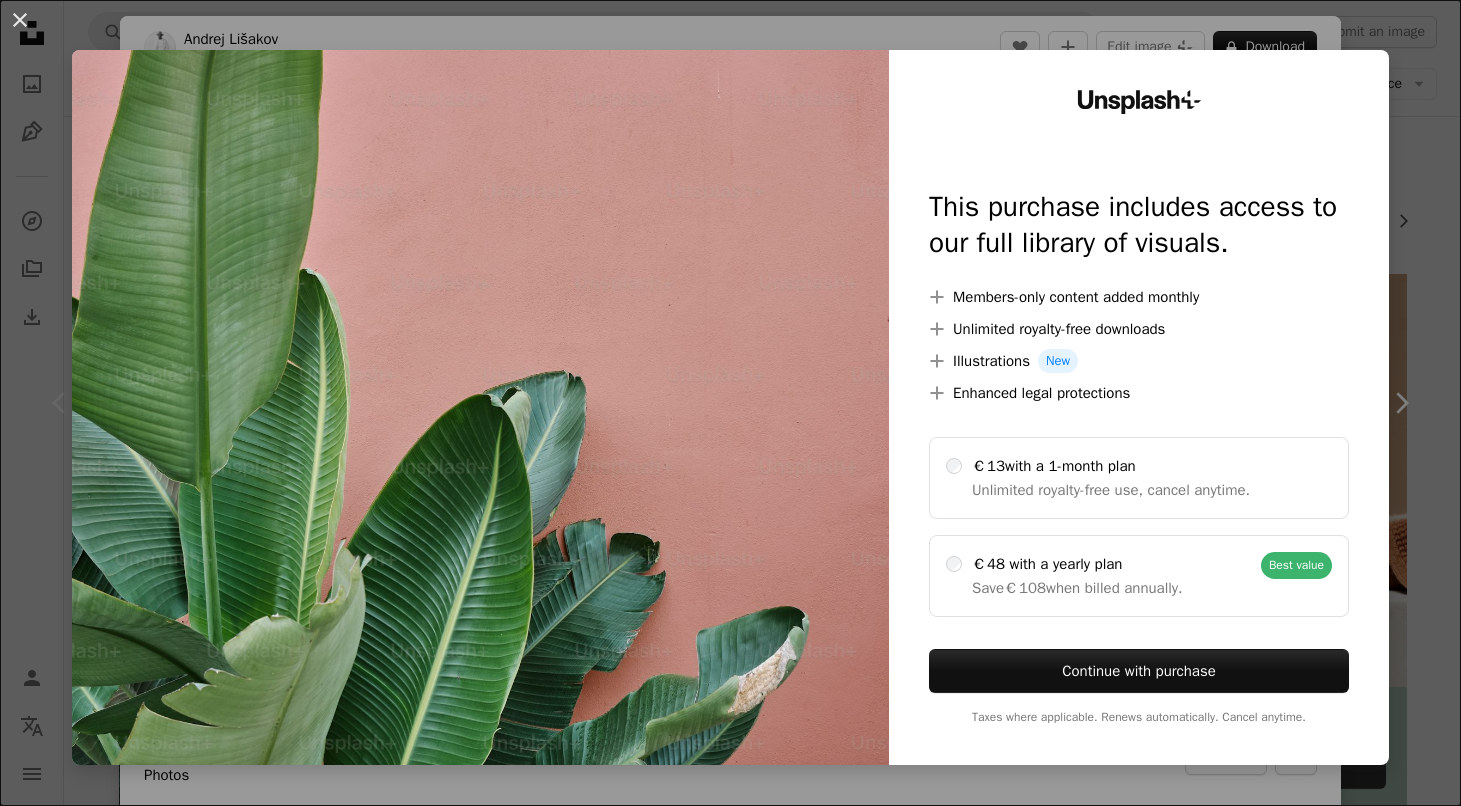scroll, scrollTop: 433, scrollLeft: 0, axis: vertical 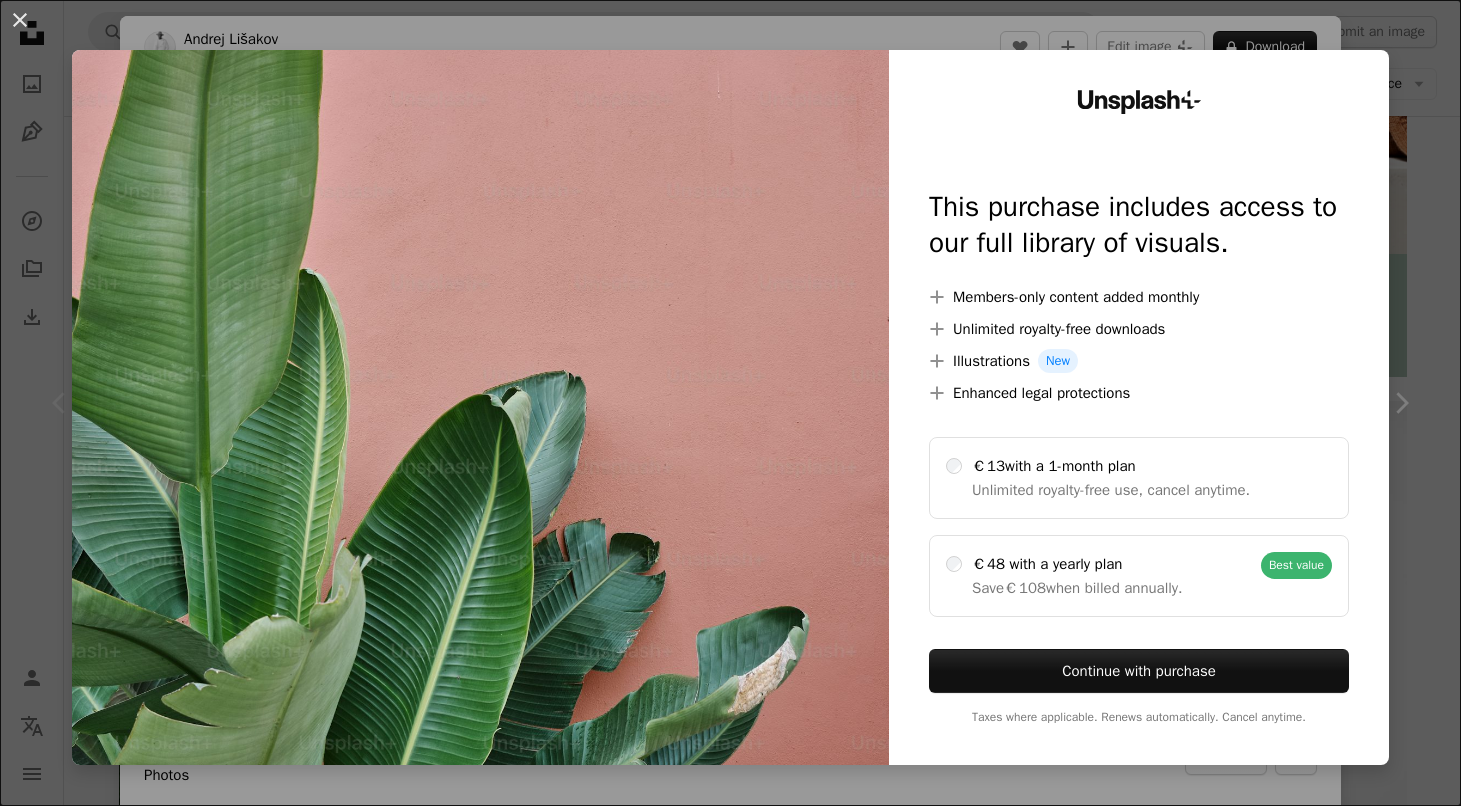 click on "An X shape Unsplash+ This purchase includes access to our full library of visuals. A plus sign Members-only content added monthly A plus sign Unlimited royalty-free downloads A plus sign Illustrations  New A plus sign Enhanced legal protections €13  with a 1-month plan Unlimited royalty-free use, cancel anytime. €48   with a yearly plan Save  €108  when billed annually. Best value Continue with purchase Taxes where applicable. Renews automatically. Cancel anytime." at bounding box center (730, 403) 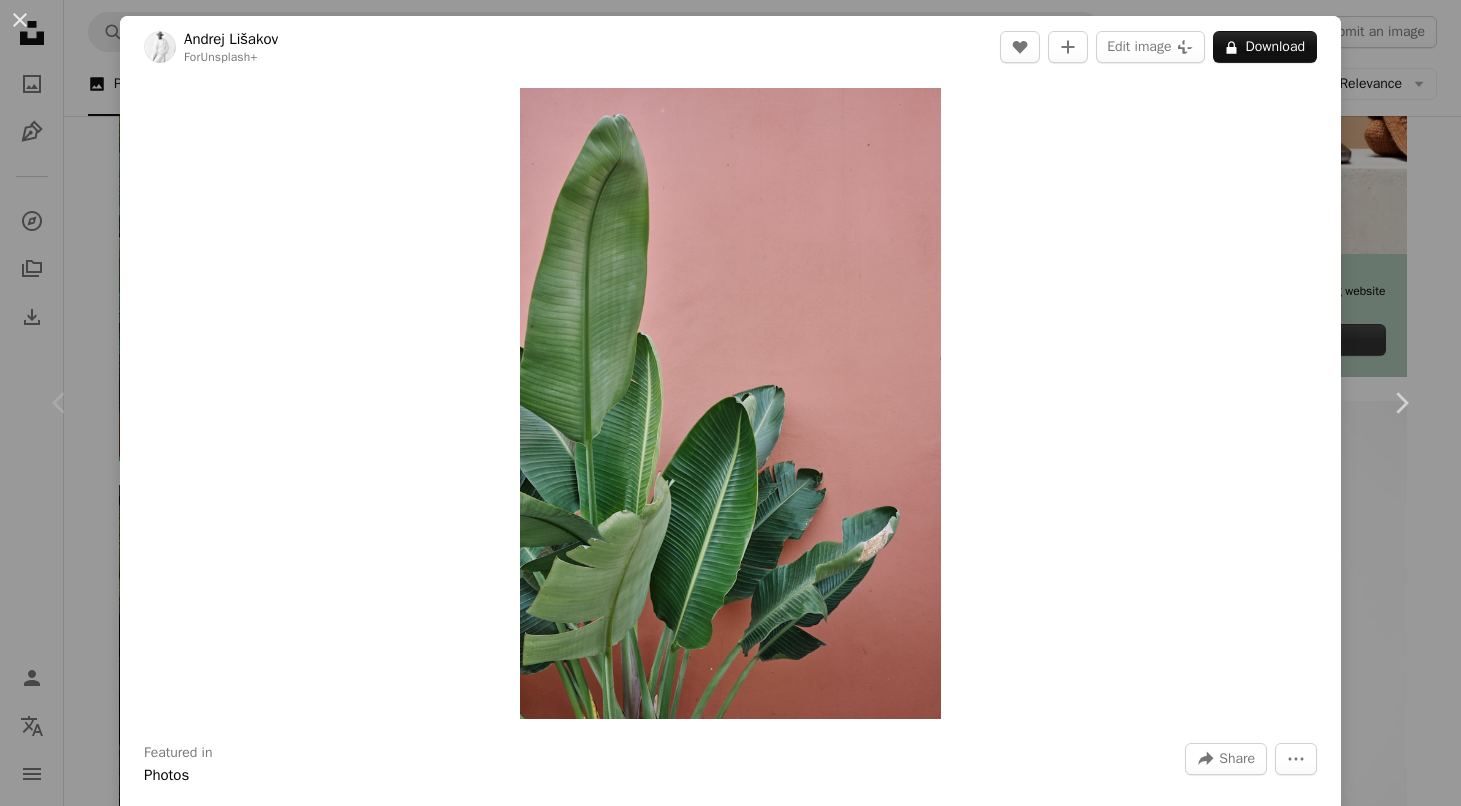 click on "An X shape Chevron left Chevron right [FIRST] [LAST] For Unsplash+ A heart A plus sign Edit image Plus sign for Unsplash+ A lock Download Zoom in Featured in Photos A forward-right arrow Share More Actions a green plant on a wall of light terracota Calendar outlined Published on February 10, 2023 Safety Licensed under the Unsplash+ License background phone wallpaper texture plant wall leaves wallpapers backgrounds minimalism green plant unsplash app green plants copy space blank space pink wall colored background copyspace pflanze HD Wallpapers From this series Chevron right Plus sign for Unsplash+ Plus sign for Unsplash+ Plus sign for Unsplash+ Plus sign for Unsplash+ Plus sign for Unsplash+ Plus sign for Unsplash+ Plus sign for Unsplash+ Plus sign for Unsplash+ Plus sign for Unsplash+ Plus sign for Unsplash+ Related images Plus sign for Unsplash+ A heart A plus sign [FIRST] [LAST] For Unsplash+ A lock Download Plus sign for Unsplash+ A heart A plus sign Getty Images For Unsplash+ A lock For" at bounding box center [730, 403] 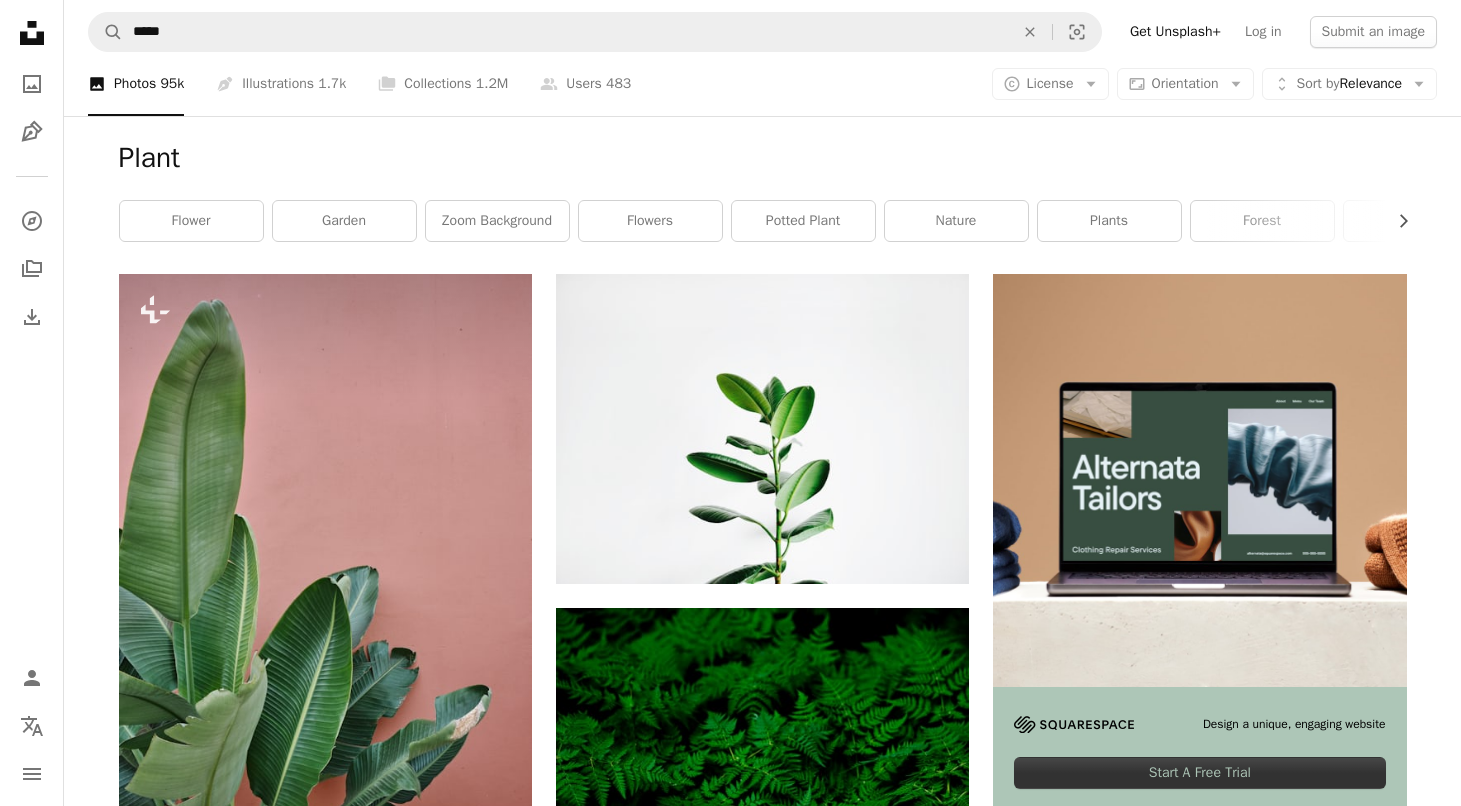 scroll, scrollTop: 0, scrollLeft: 0, axis: both 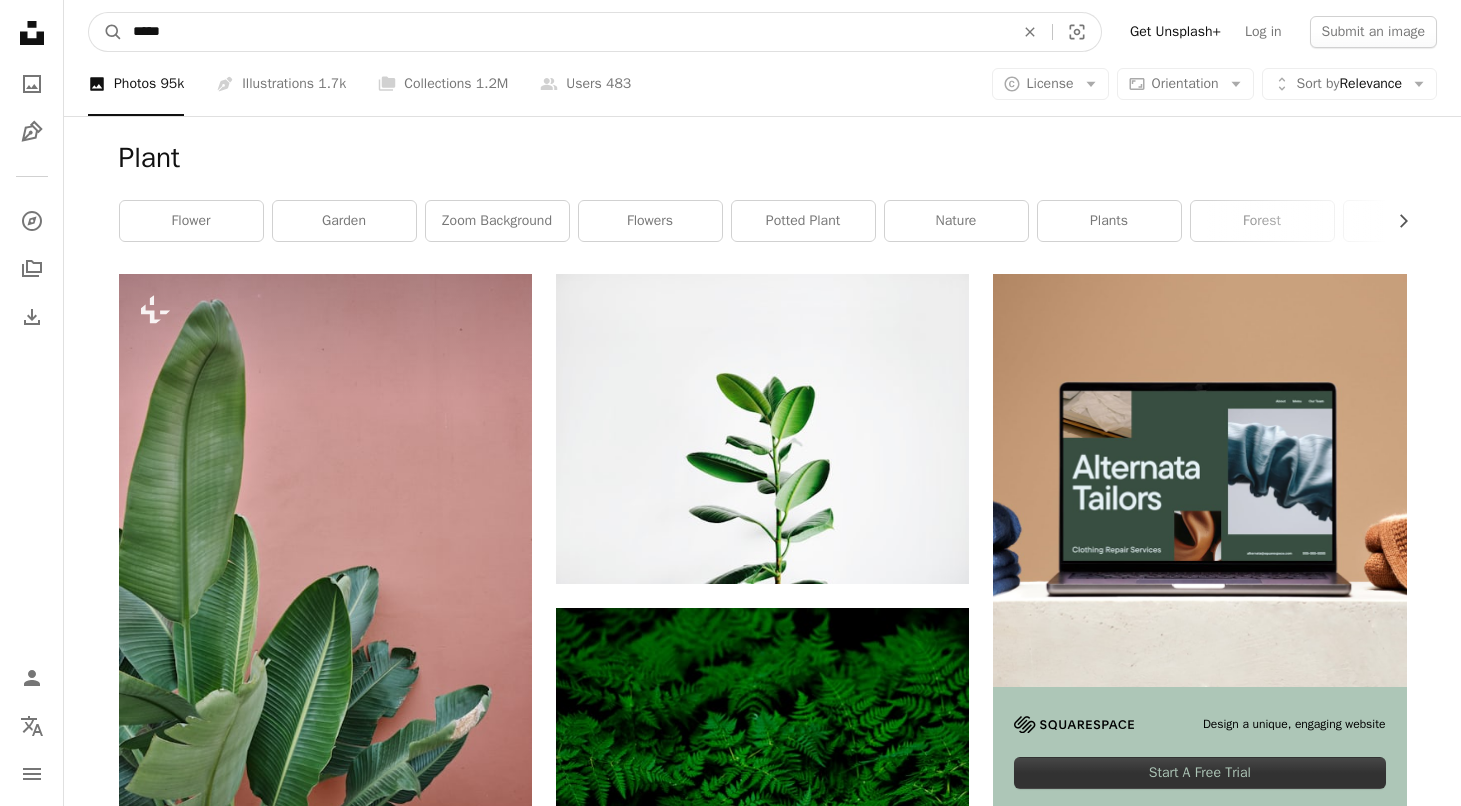 drag, startPoint x: 184, startPoint y: 23, endPoint x: 86, endPoint y: 23, distance: 98 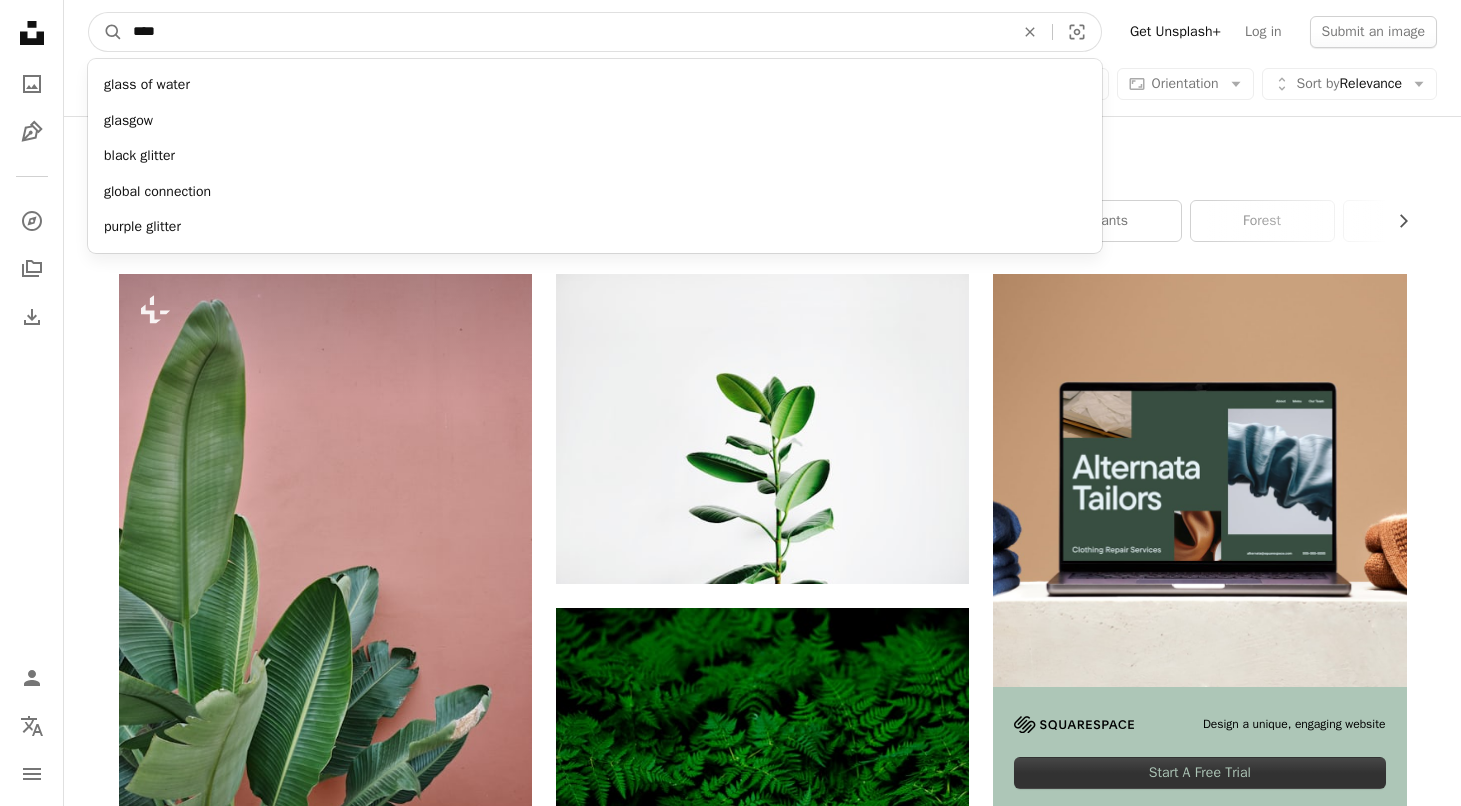 type on "*****" 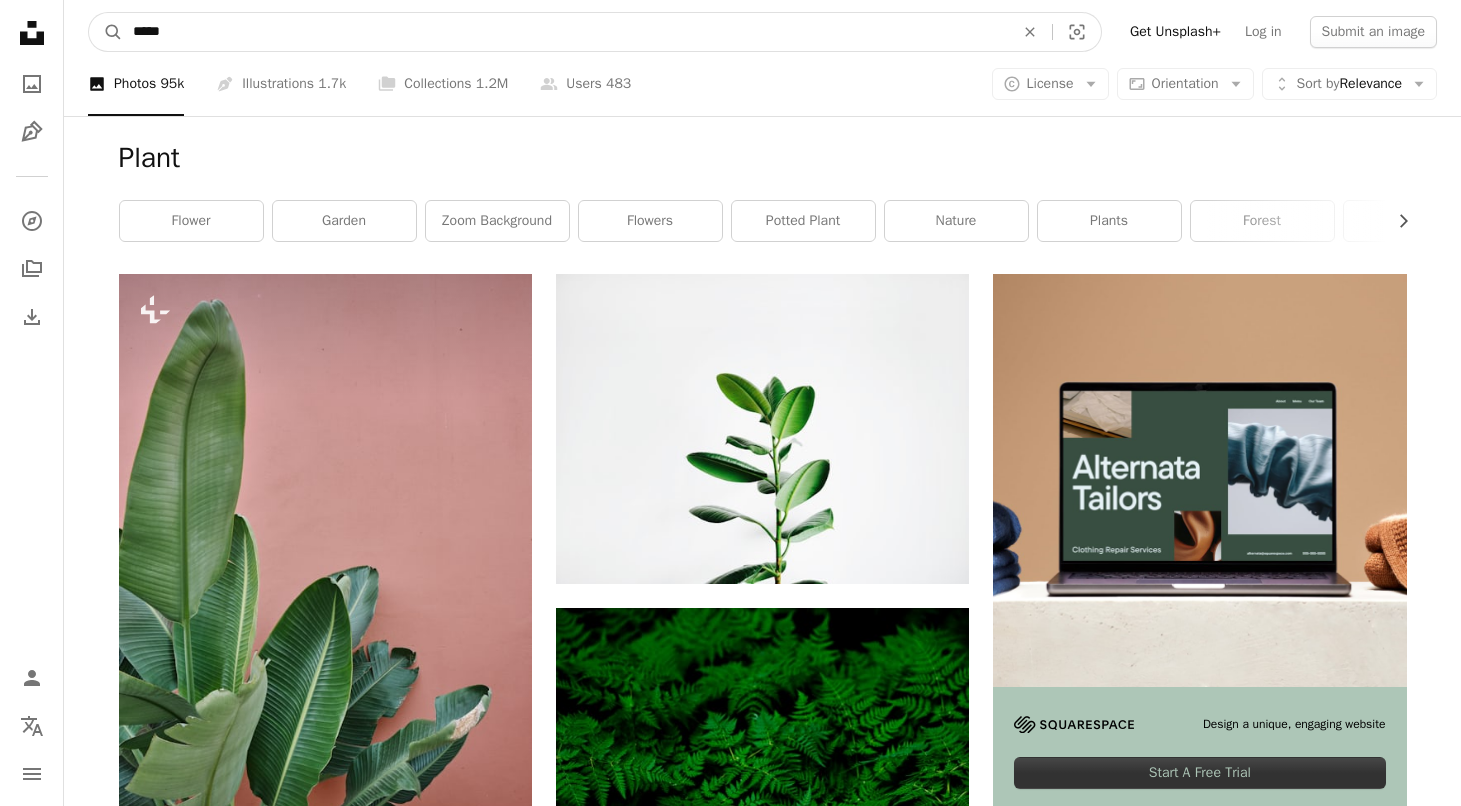 click on "A magnifying glass" at bounding box center [106, 32] 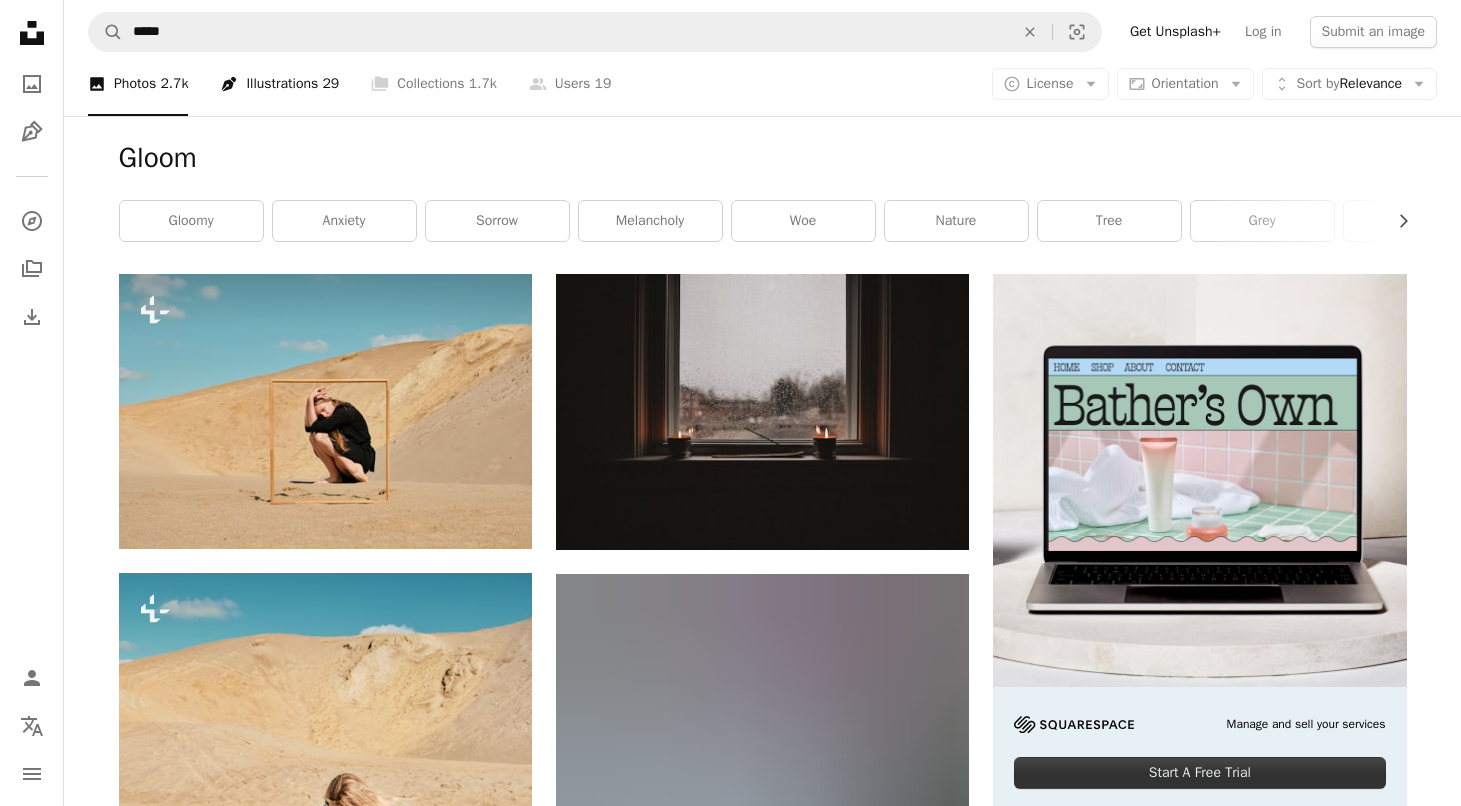 scroll, scrollTop: 0, scrollLeft: 0, axis: both 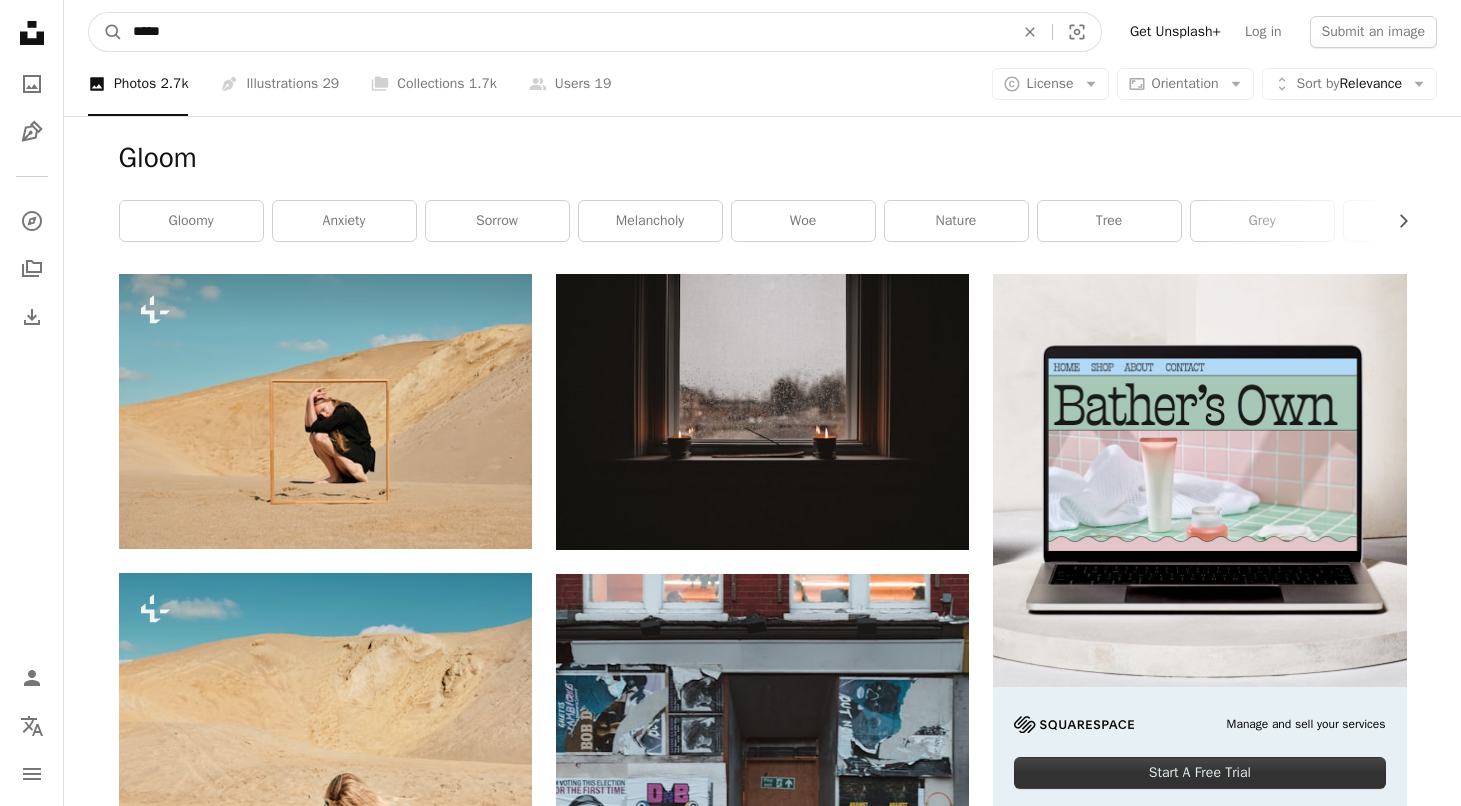 click on "*****" at bounding box center (565, 32) 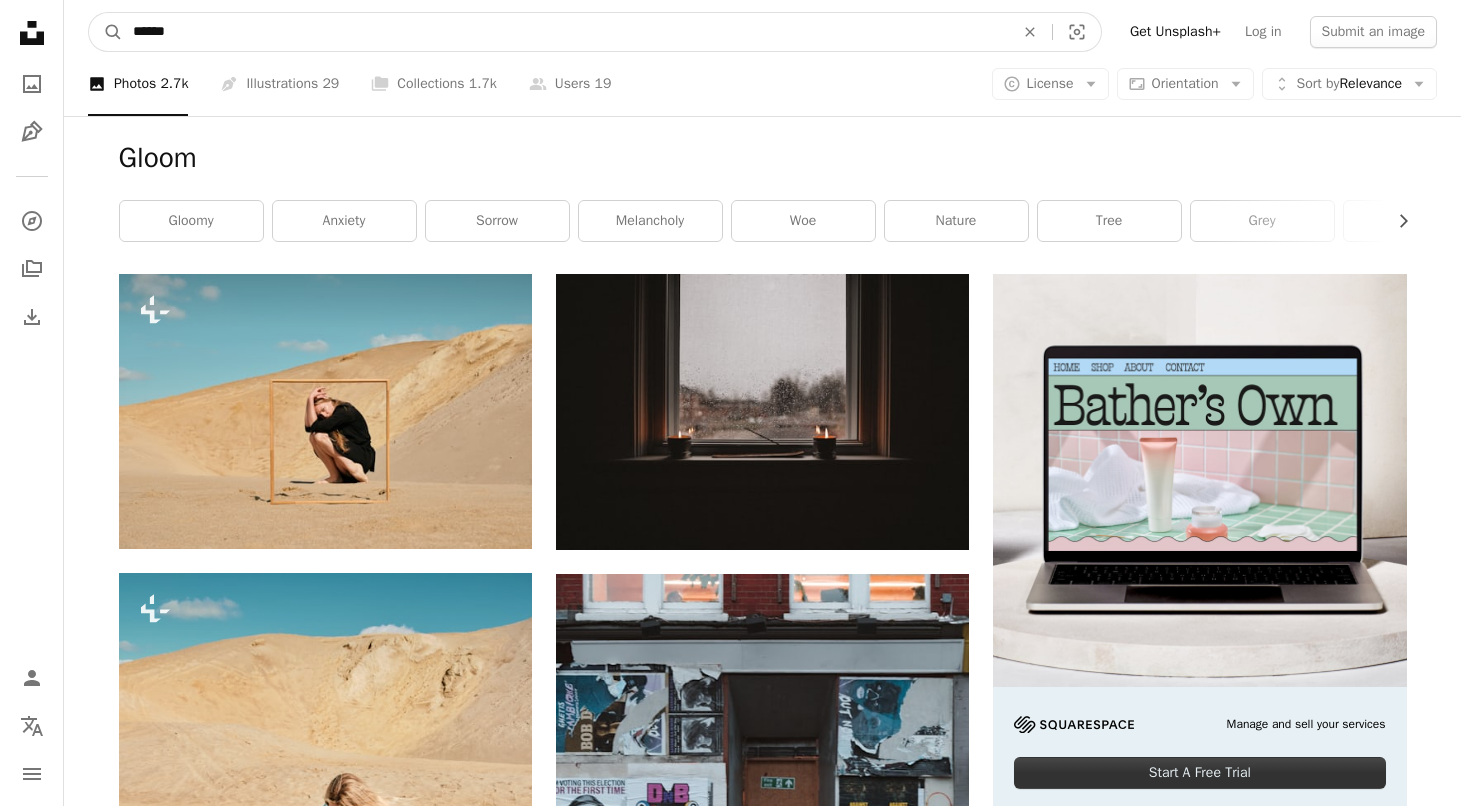 click on "A magnifying glass" at bounding box center [106, 32] 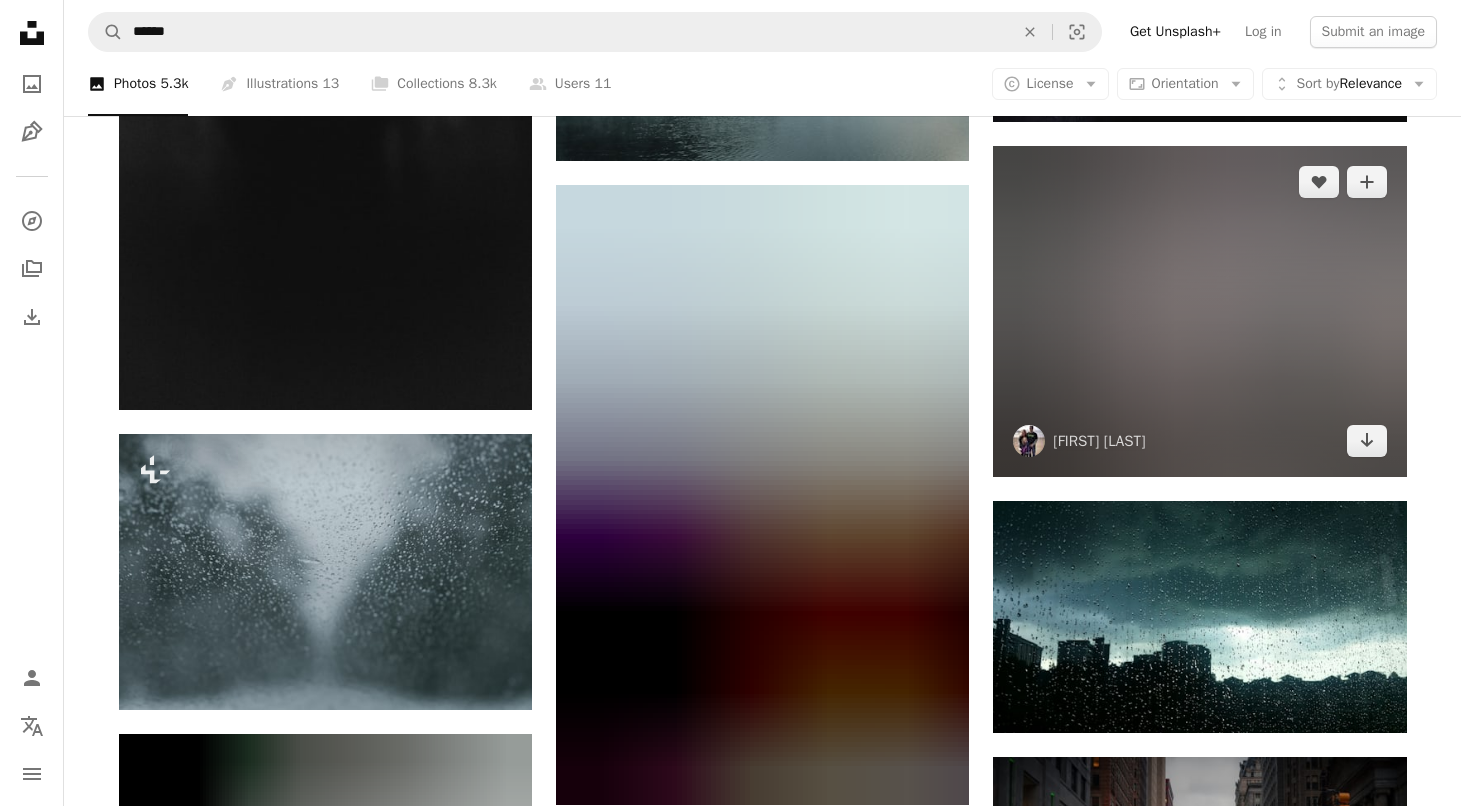 scroll, scrollTop: 1322, scrollLeft: 0, axis: vertical 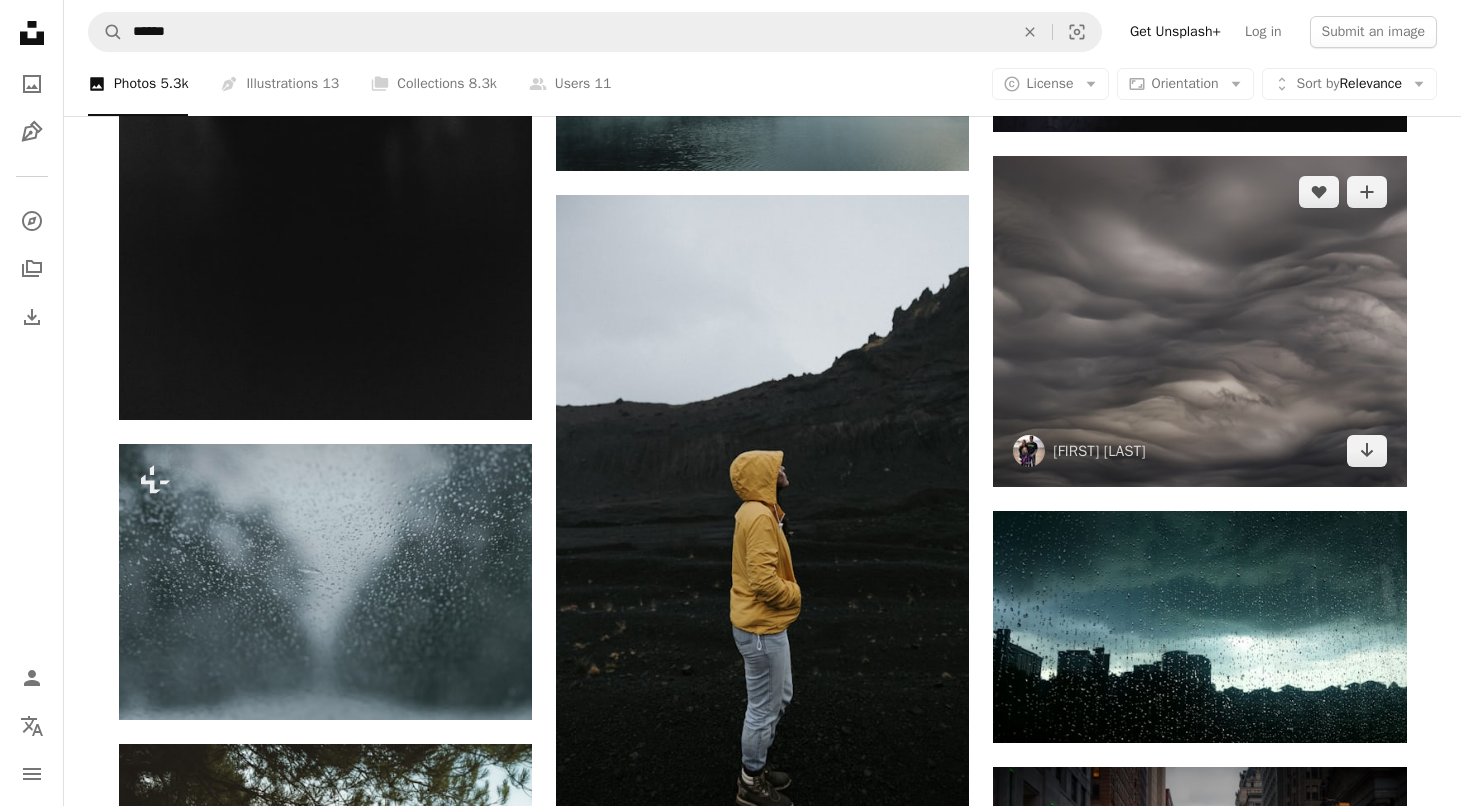 click at bounding box center (1199, 321) 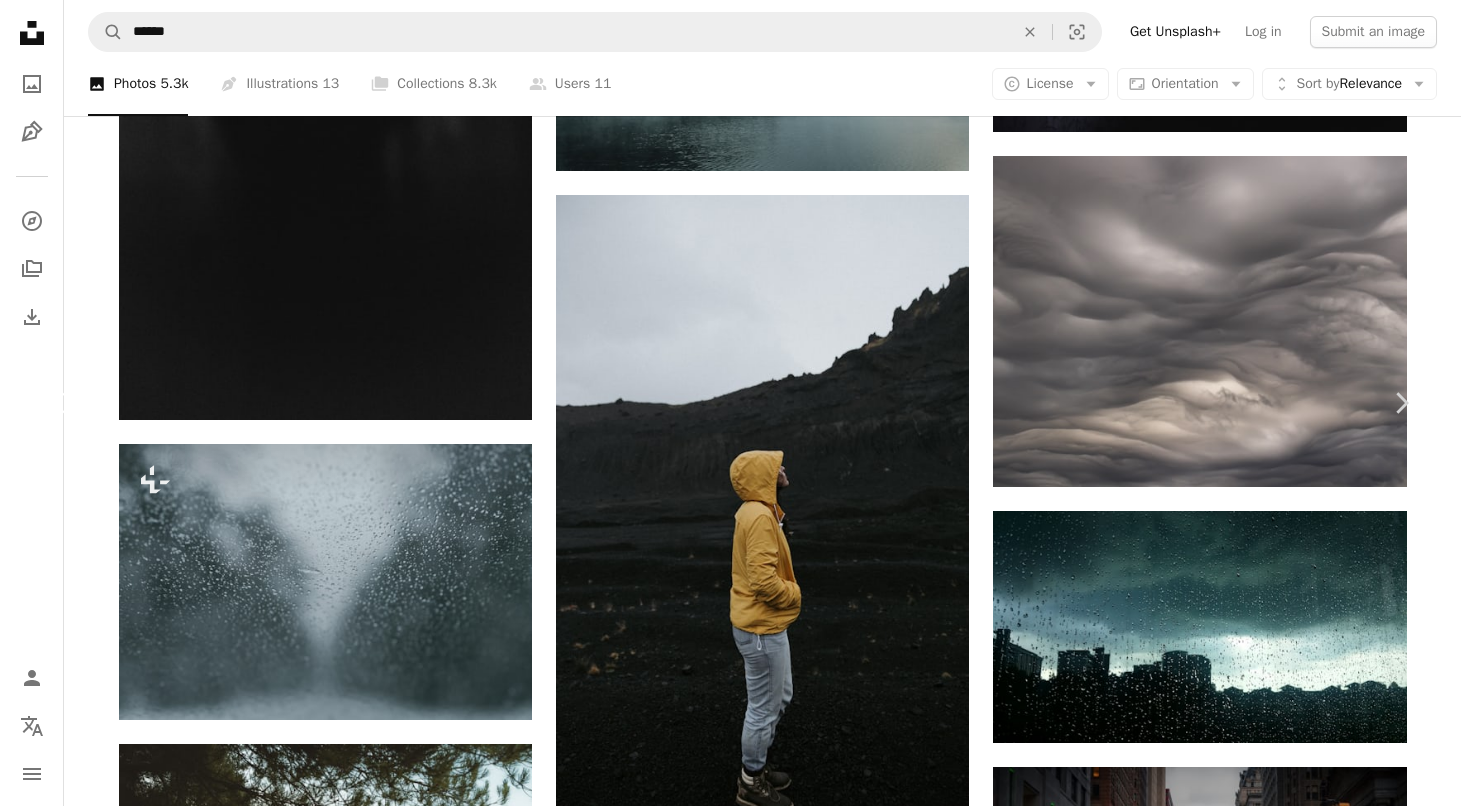 click on "Chevron left" at bounding box center (60, 403) 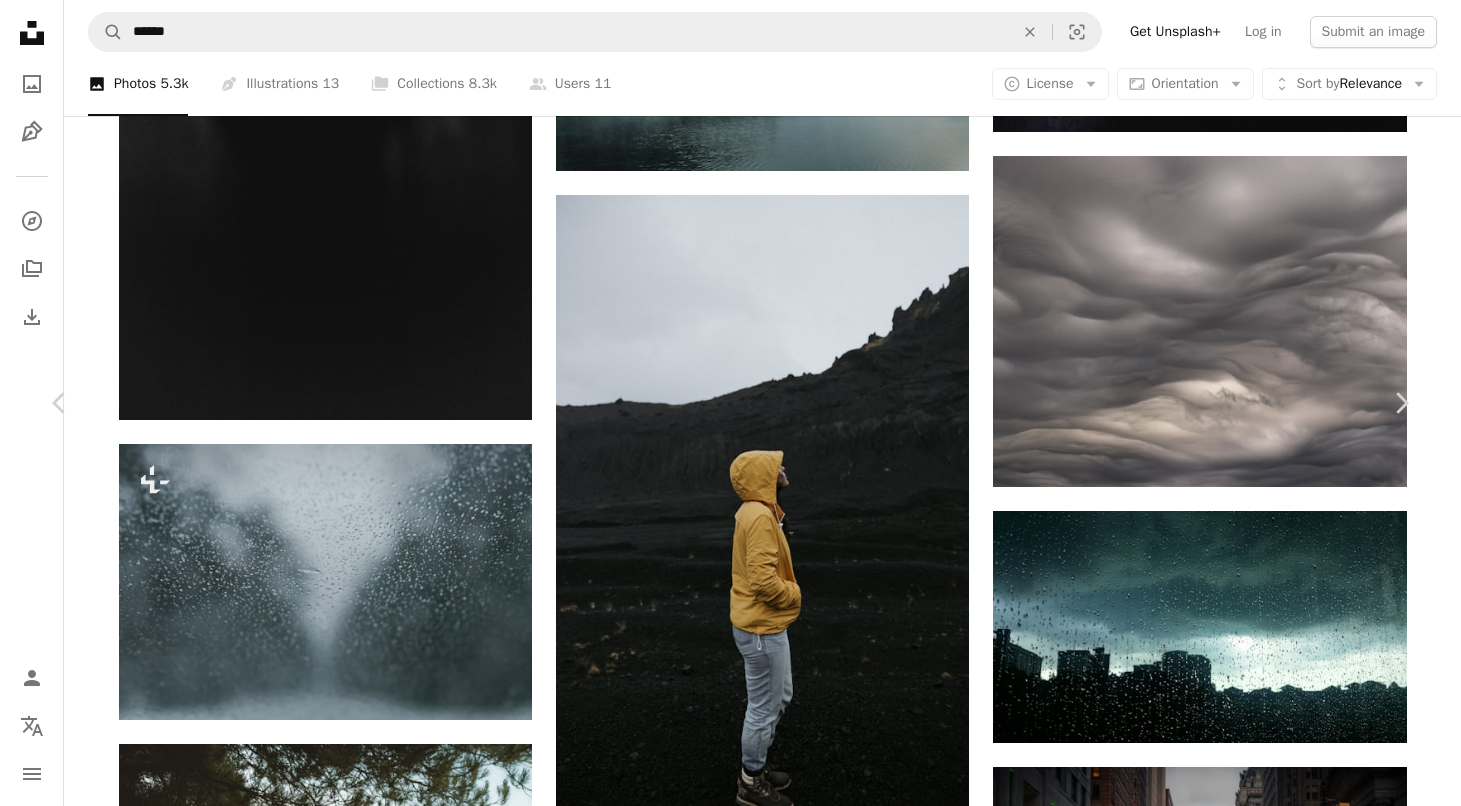 click on "An X shape Chevron left Chevron right [FIRST] [LAST] [USERNAME] A heart A plus sign Edit image Plus sign for Unsplash+ Download free Chevron down Zoom in Views 9,160,232 Downloads 55,095 Featured in Photos A forward-right arrow Share Info icon Info More Actions Three-pronged lake A map marker [CITY] Calendar outlined Published on October 18, 2014 Camera Canon, EOS 5D Mark III Safety Free to use under the Unsplash License forest dark blue mountains rain snow trees river canada lake freedom fog mountain lake gloomy forest lake forset wallpaper background grey ice Public domain images Browse premium related images on iStock | Save 20% with code UNSPLASH20 View more on iStock ↗ Related images A heart A plus sign [FIRST] Arrow pointing down A heart A plus sign [FIRST] [LAST] Arrow pointing down A heart A plus sign Pascal Debrunner Available for hire A checkmark inside of a circle Arrow pointing down A heart A plus sign [FIRST] [LAST] Available for hire A checkmark inside of a circle Arrow pointing down" at bounding box center [730, 3342] 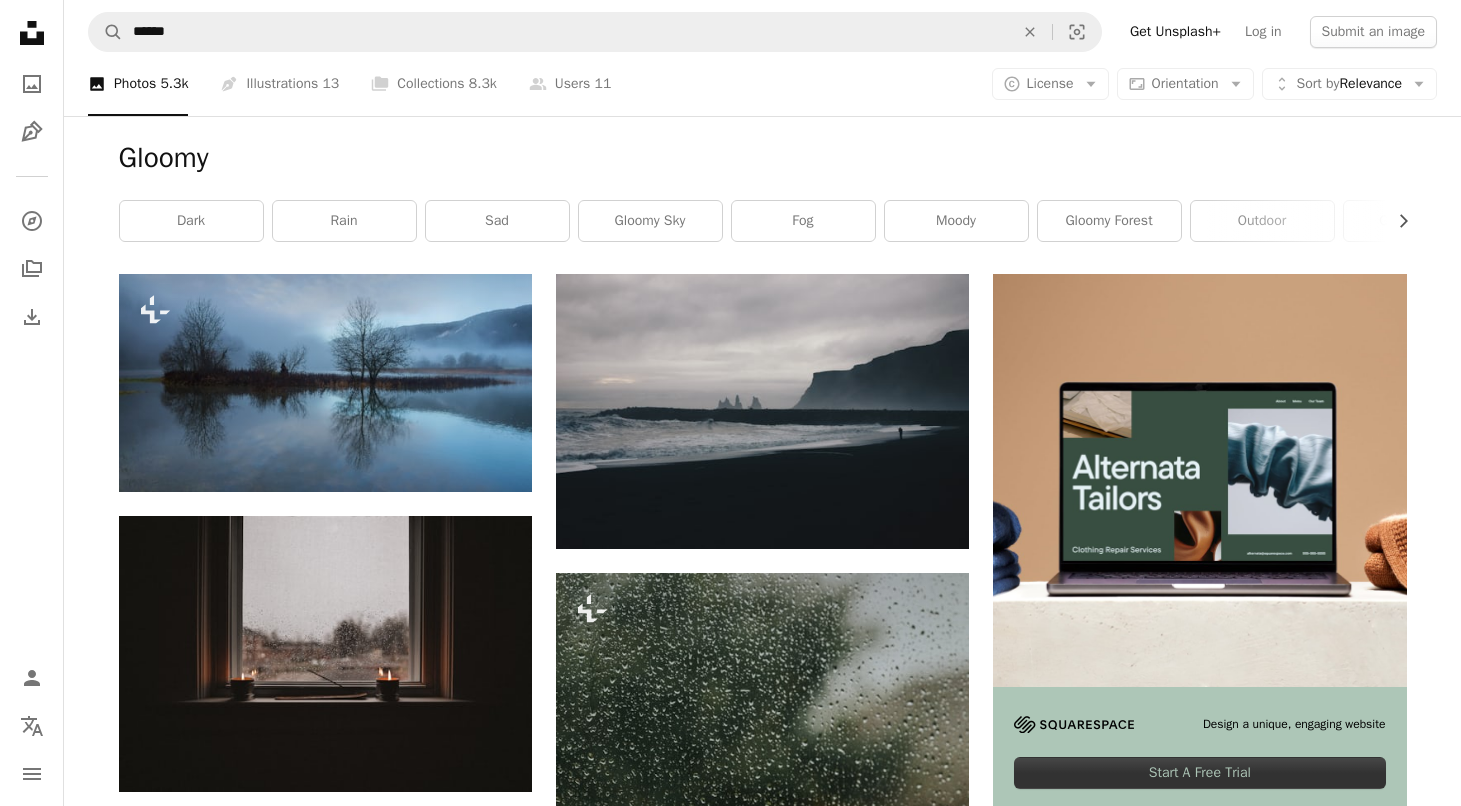 scroll, scrollTop: 0, scrollLeft: 0, axis: both 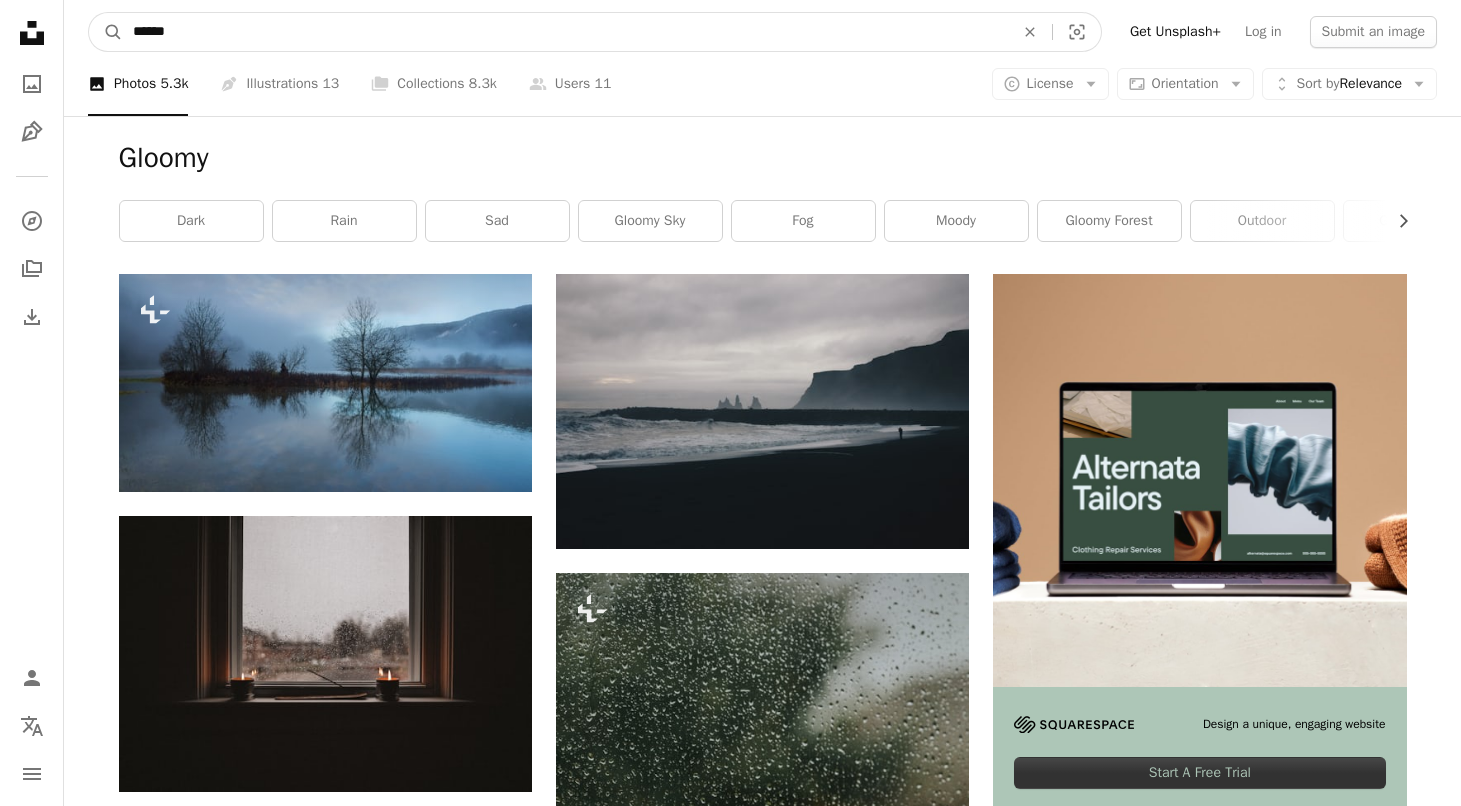 drag, startPoint x: 216, startPoint y: 38, endPoint x: 125, endPoint y: 28, distance: 91.5478 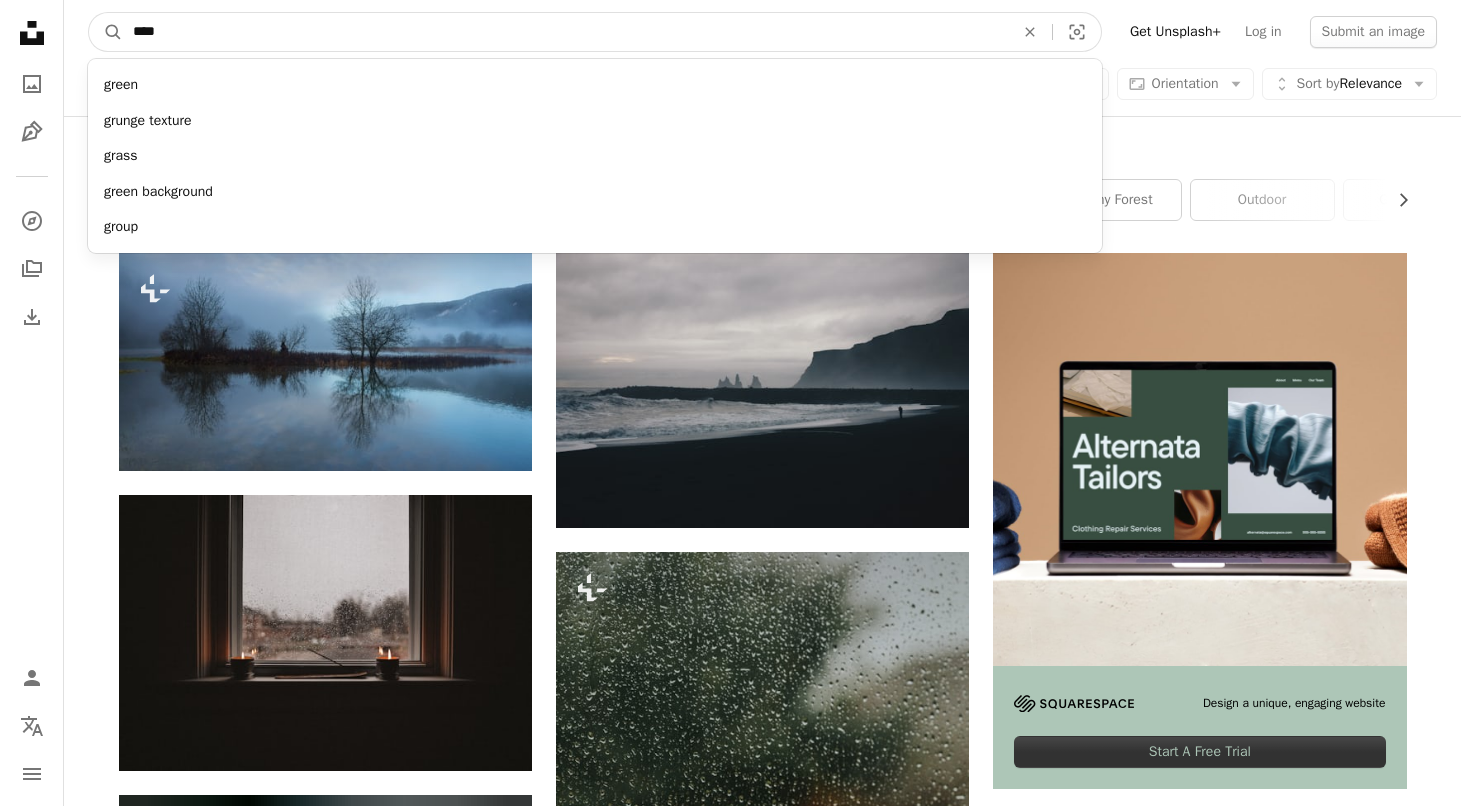 type on "*****" 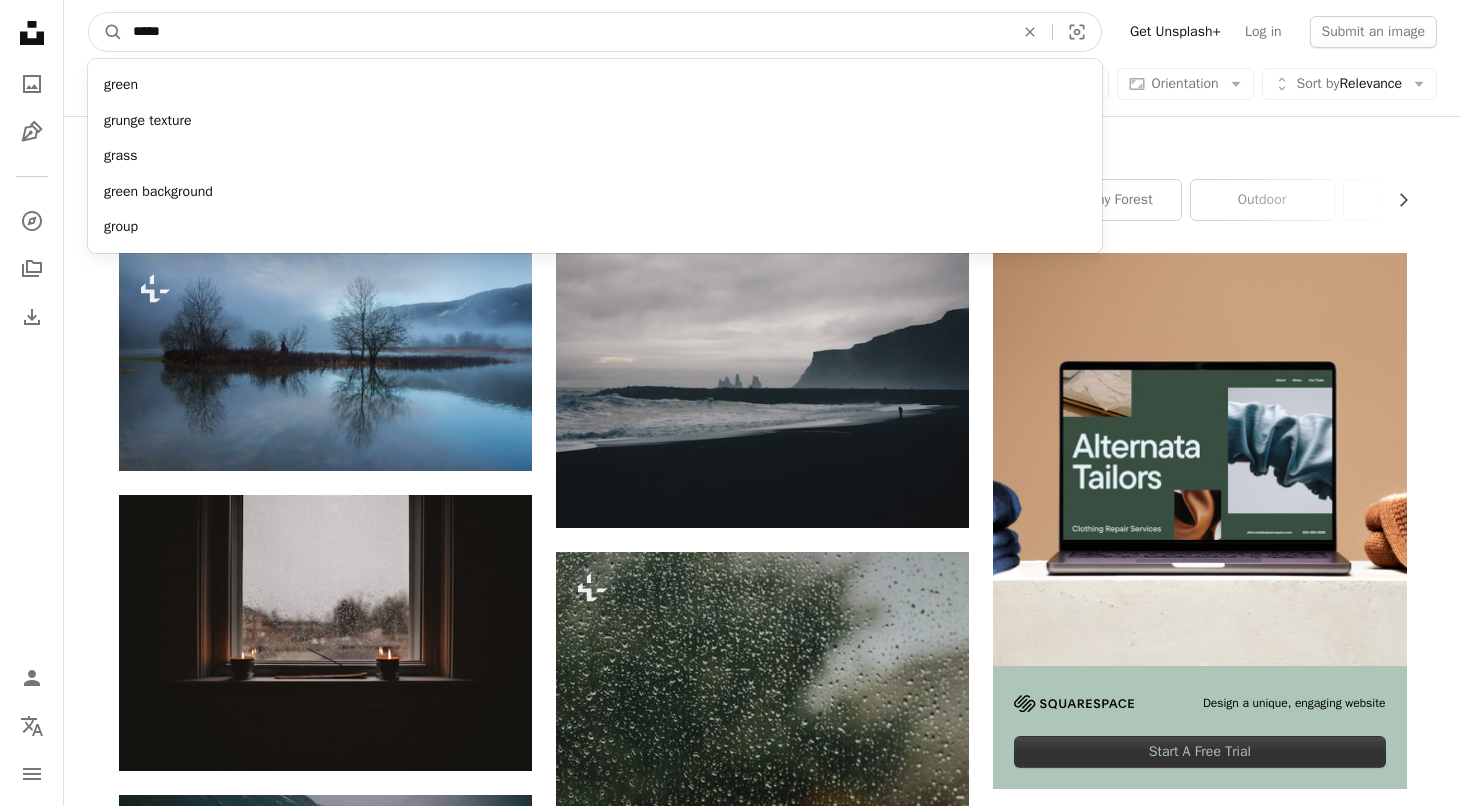 click on "A magnifying glass" at bounding box center (106, 32) 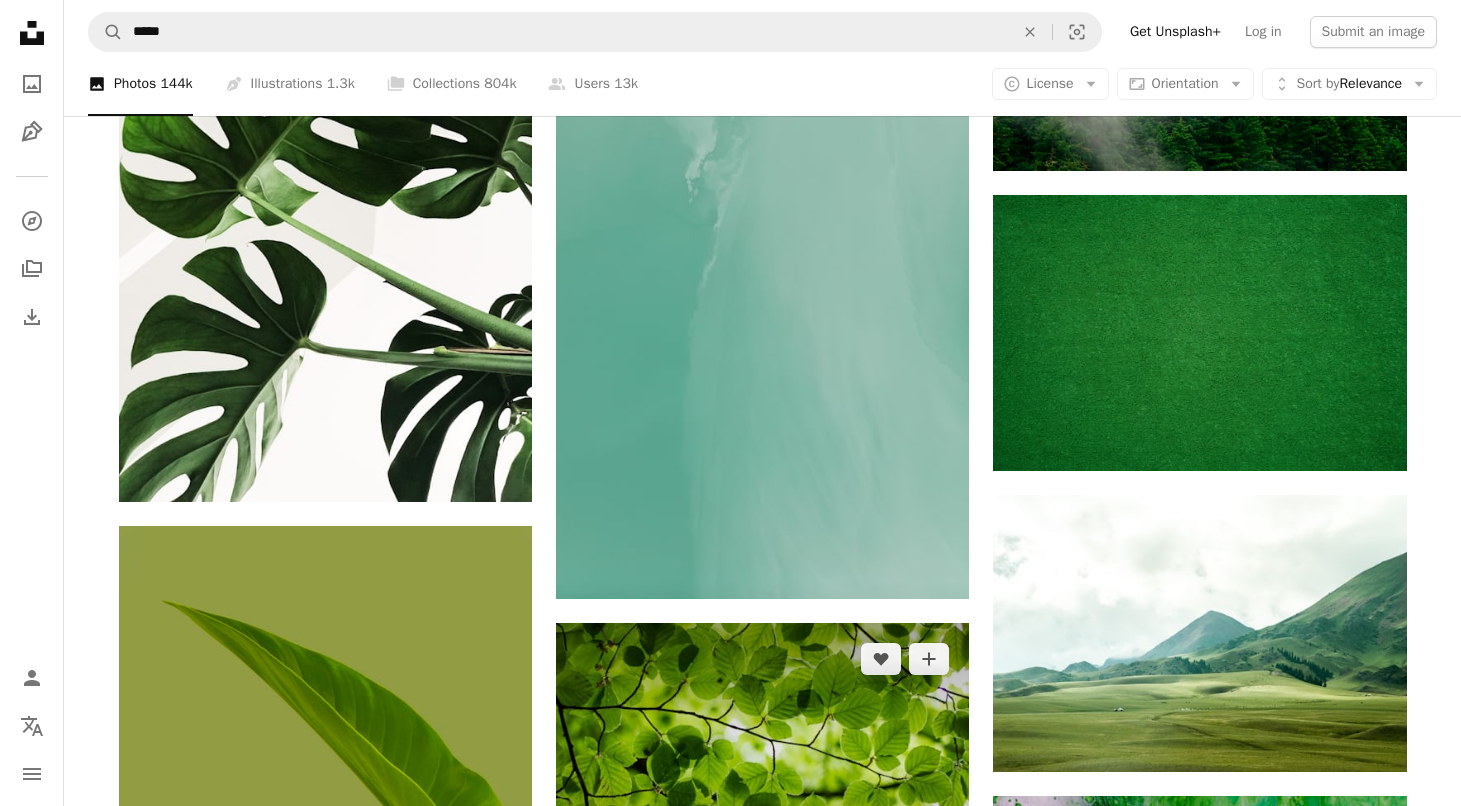 scroll, scrollTop: 685, scrollLeft: 0, axis: vertical 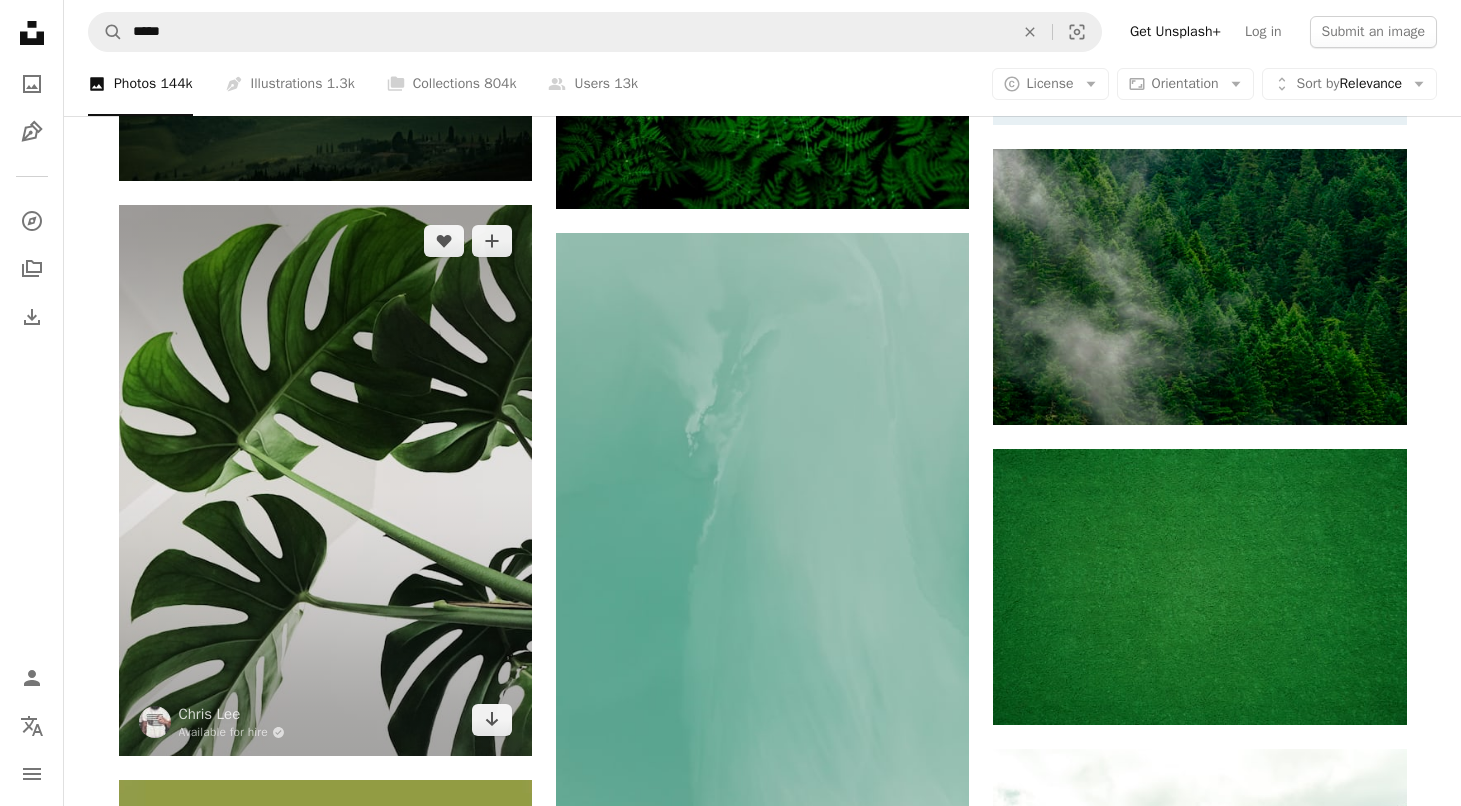 click at bounding box center (325, 480) 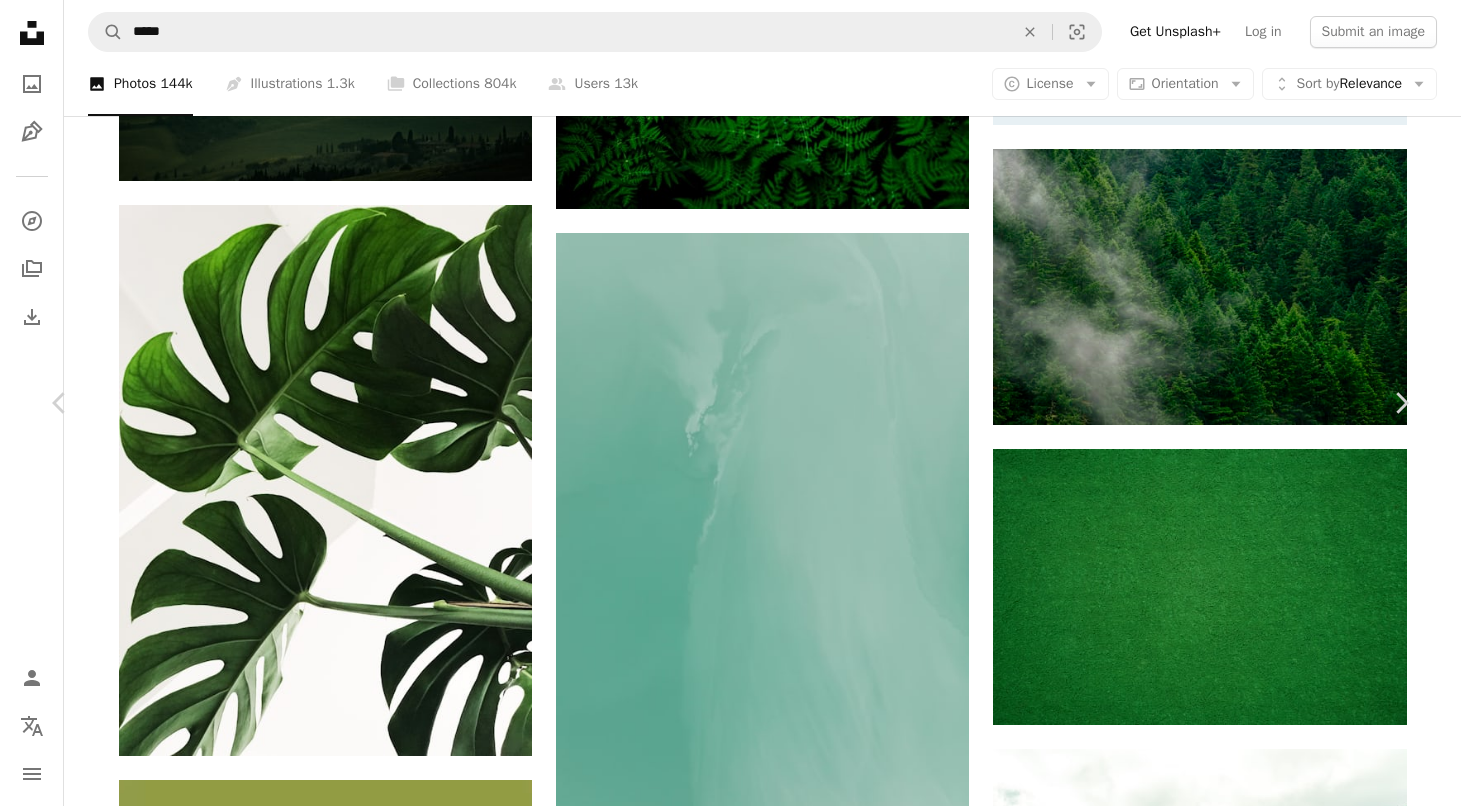 click on "Zoom in" at bounding box center [730, 4647] 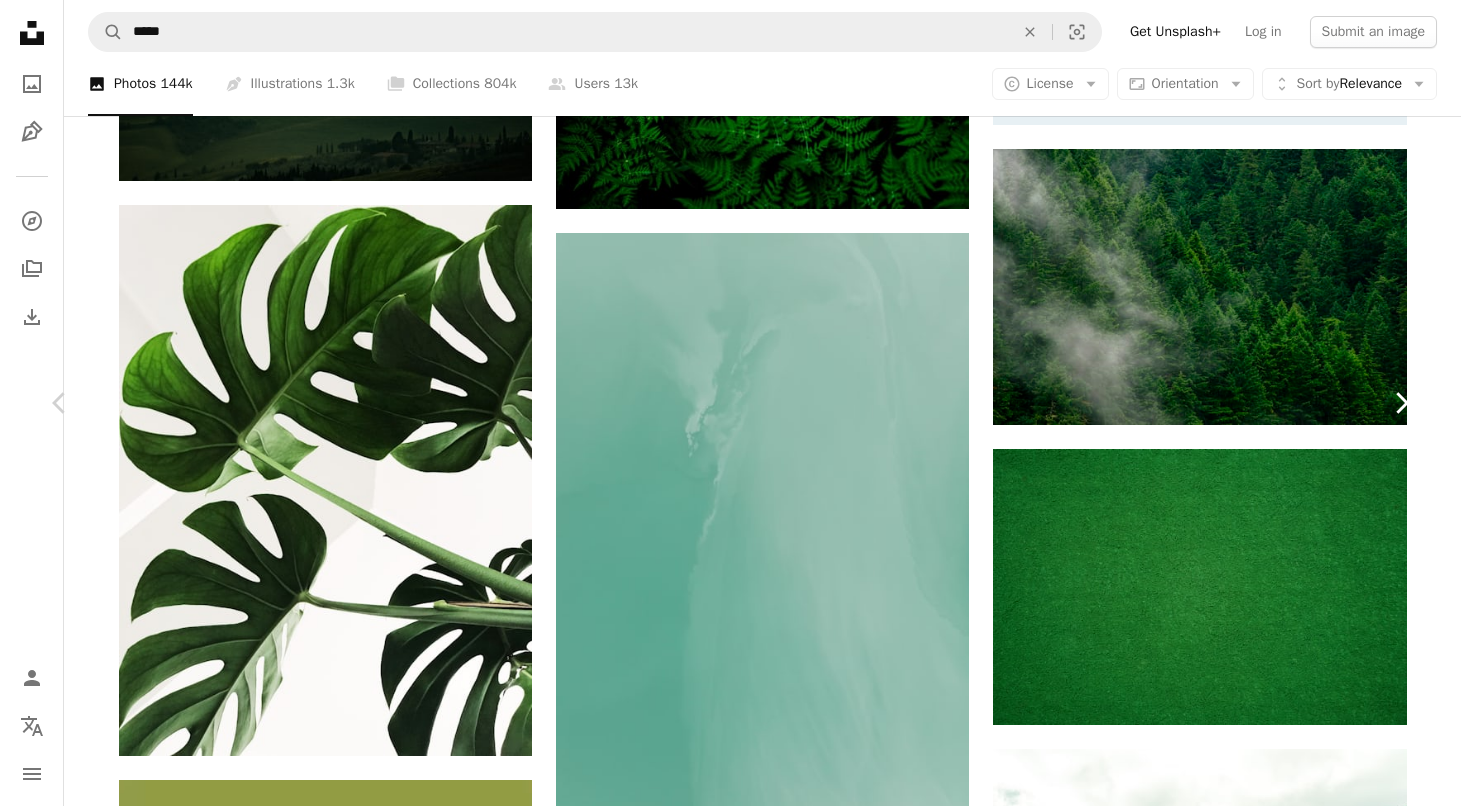 click on "Chevron right" at bounding box center (1401, 403) 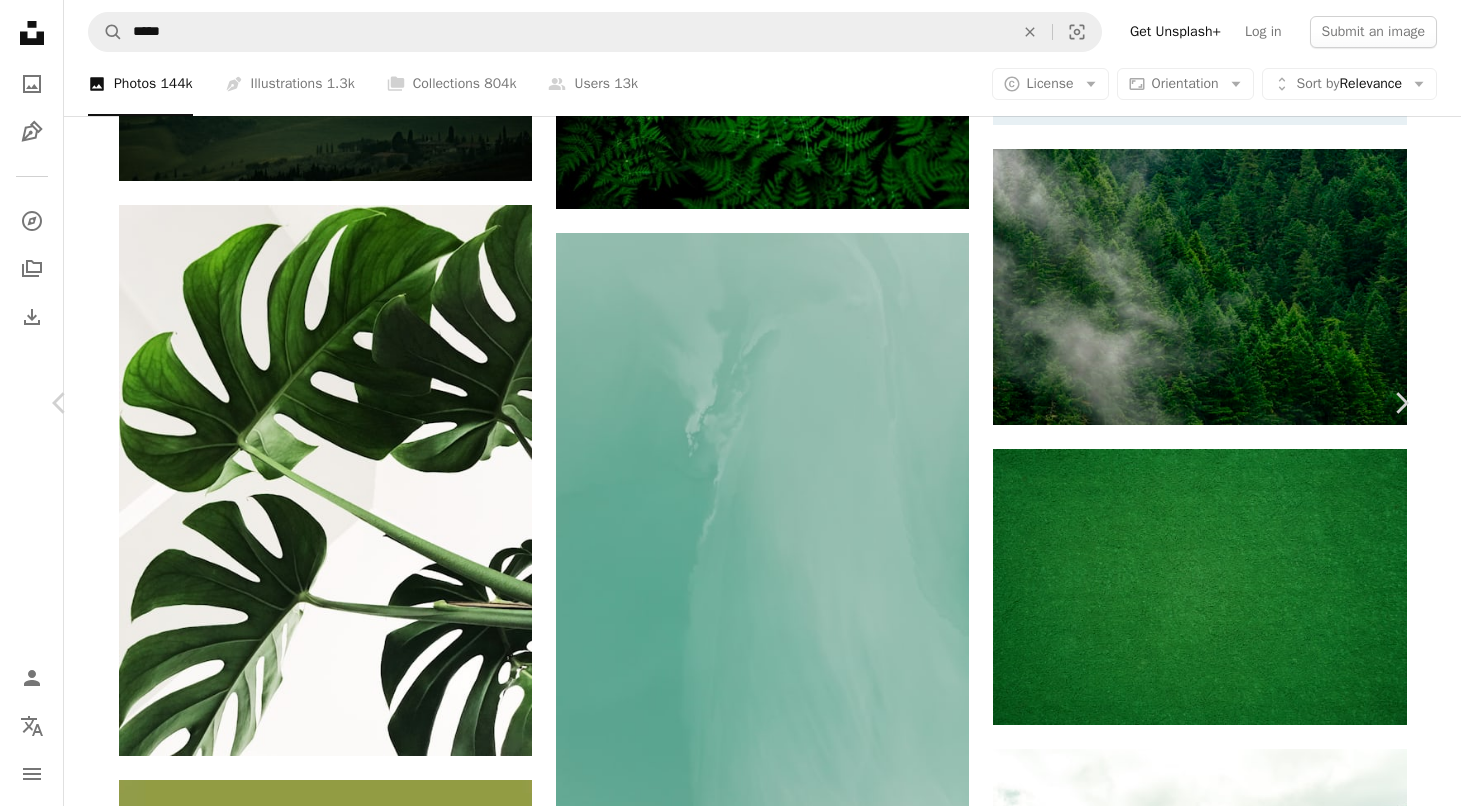 scroll, scrollTop: 0, scrollLeft: 0, axis: both 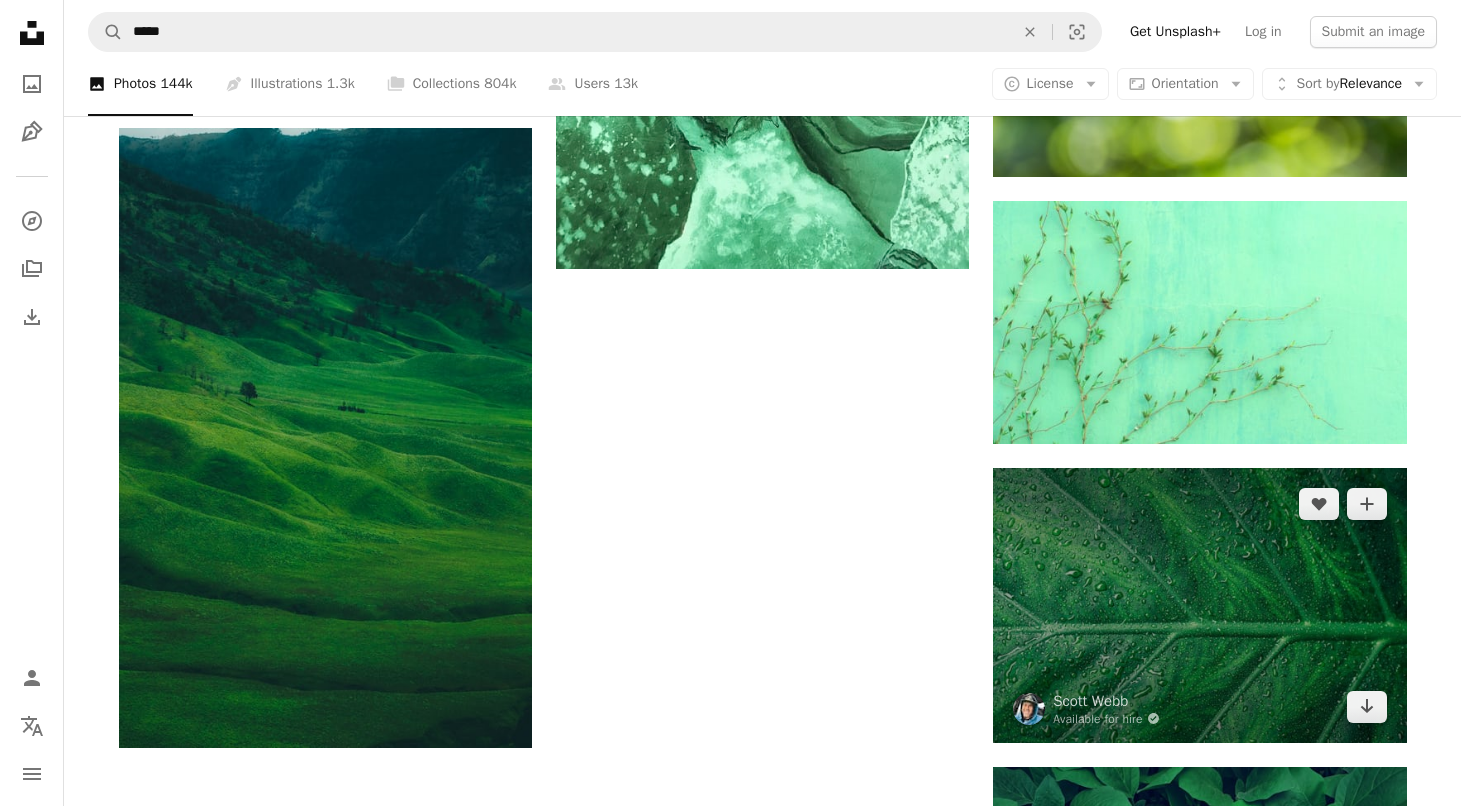 click at bounding box center [1199, 605] 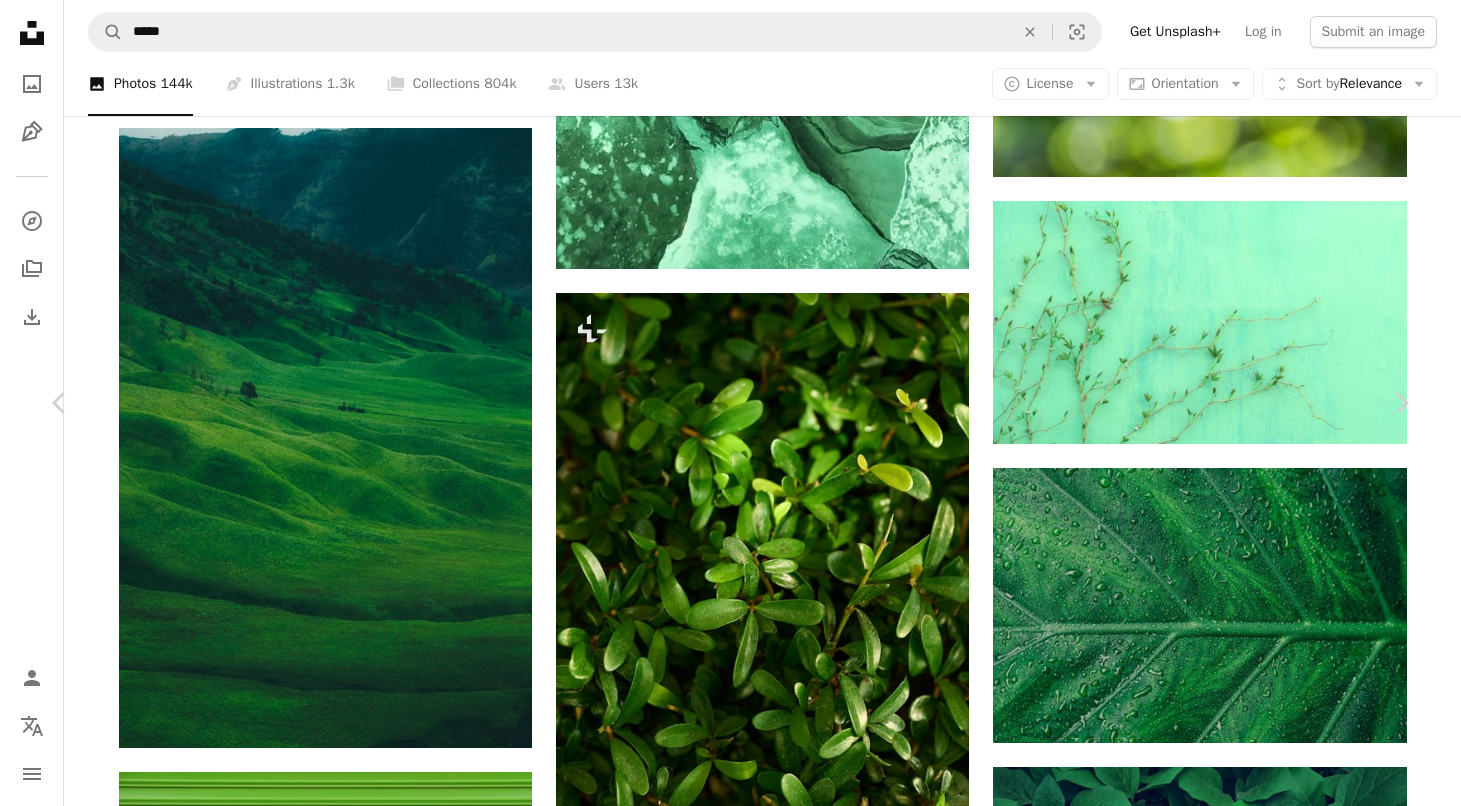 click on "An X shape Chevron left Chevron right [FIRST] [LAST] Available for hire A checkmark inside of a circle A heart A plus sign Edit image Plus sign for Unsplash+ Download free Chevron down Zoom in Views 14,257,956 Downloads 101,475 Featured in Photos , Textures A forward-right arrow Share Info icon Info More Actions Fresh in the gardens A map marker [ORGANIZATION], [CITY], [COUNTRY] Calendar outlined Published on February 13, 2017 Camera SONY, ILCE-7M2 Safety Free to use under the Unsplash License texture green pattern garden leaves leaf green background green wallpaper line botanical stem dew wet botany leaf veins damp wallpaper background plant grass HD Wallpapers Browse premium related images on iStock | Save 20% with code UNSPLASH20 View more on iStock ↗ Related images A heart A plus sign [FIRST] Arrow pointing down Plus sign for Unsplash+ A heart A plus sign Annie Spratt For Unsplash+ A lock Download A heart A plus sign No Revisions Available for hire A checkmark inside of a circle" at bounding box center (730, 5495) 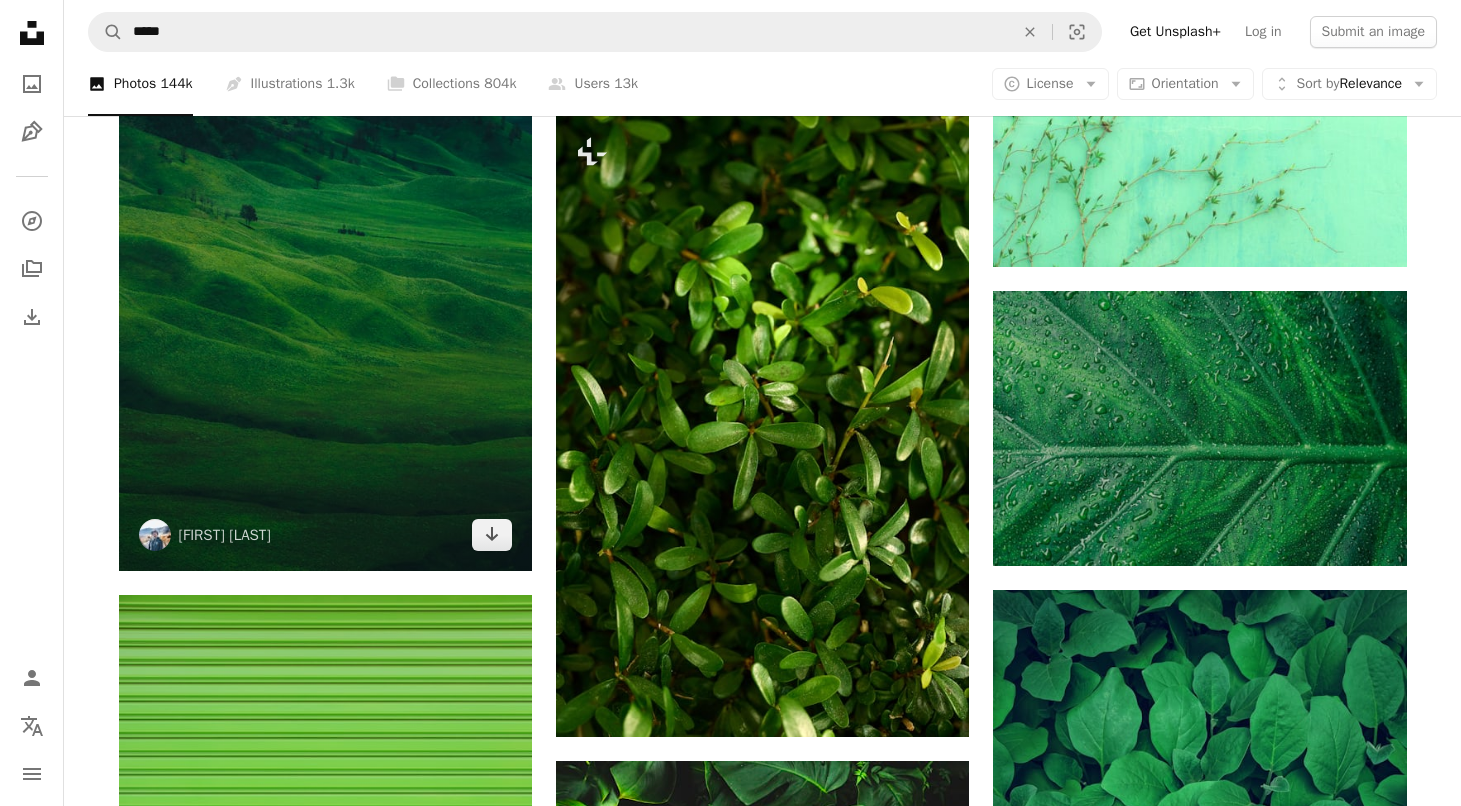 scroll, scrollTop: 2732, scrollLeft: 0, axis: vertical 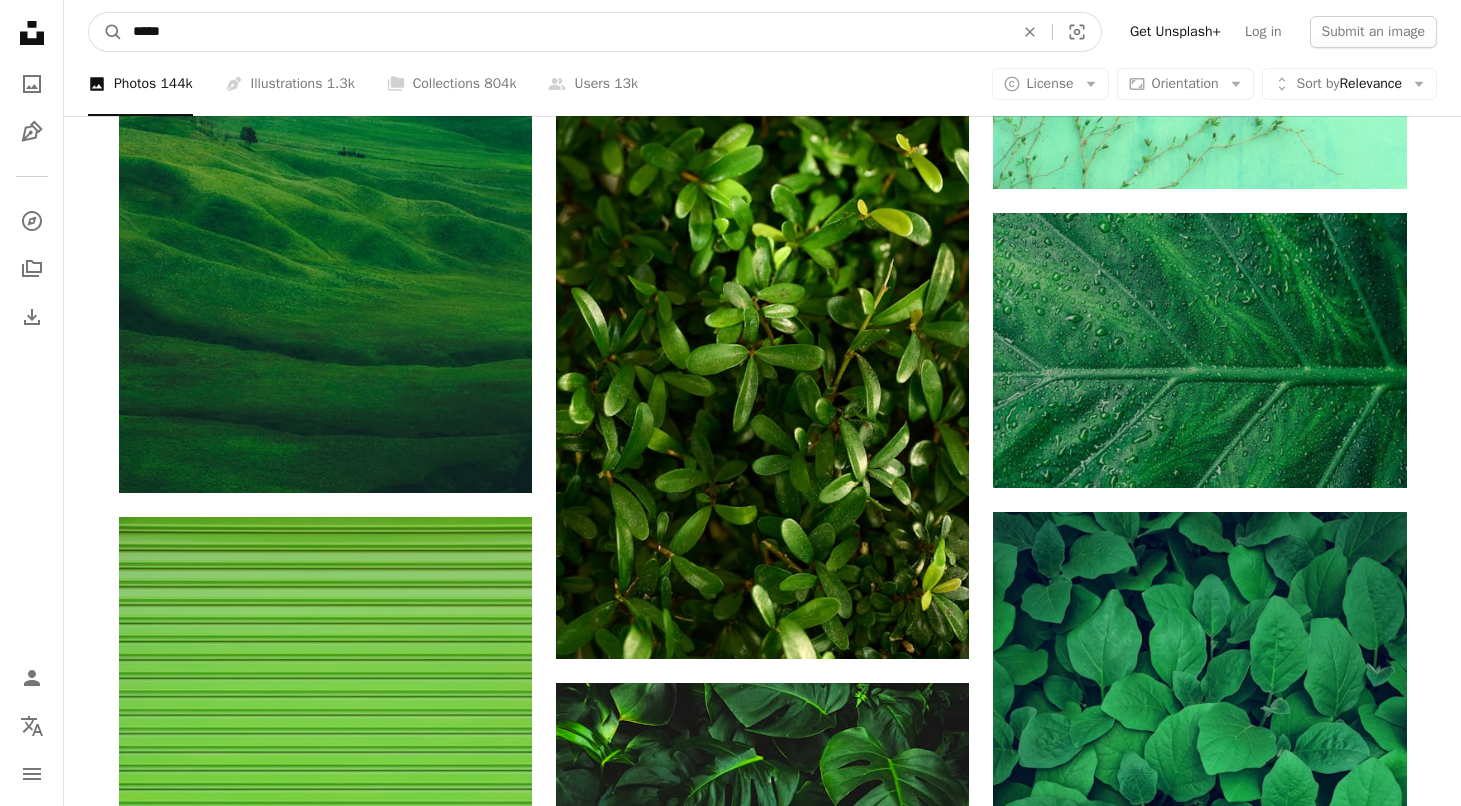 click on "*****" at bounding box center (565, 32) 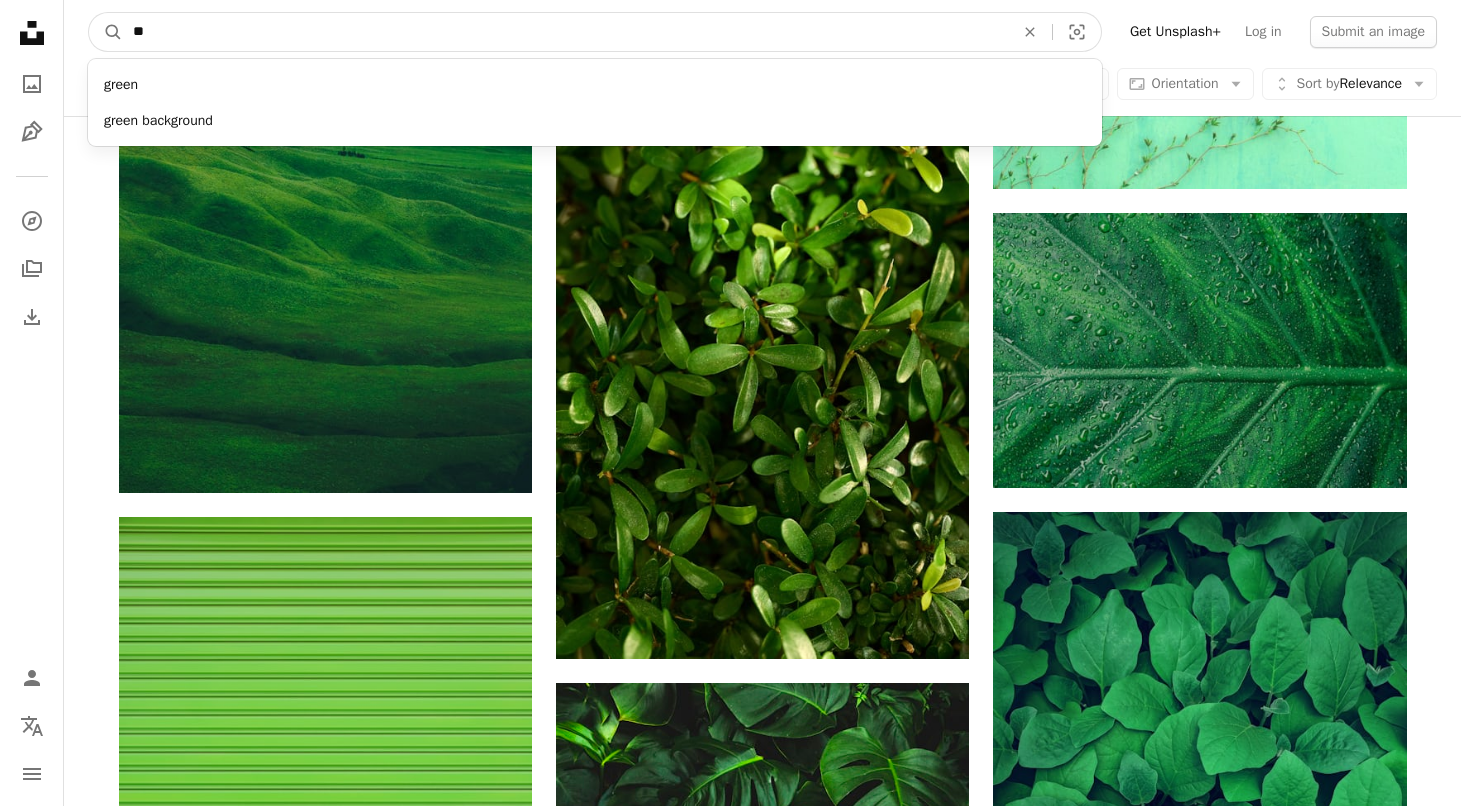 type on "***" 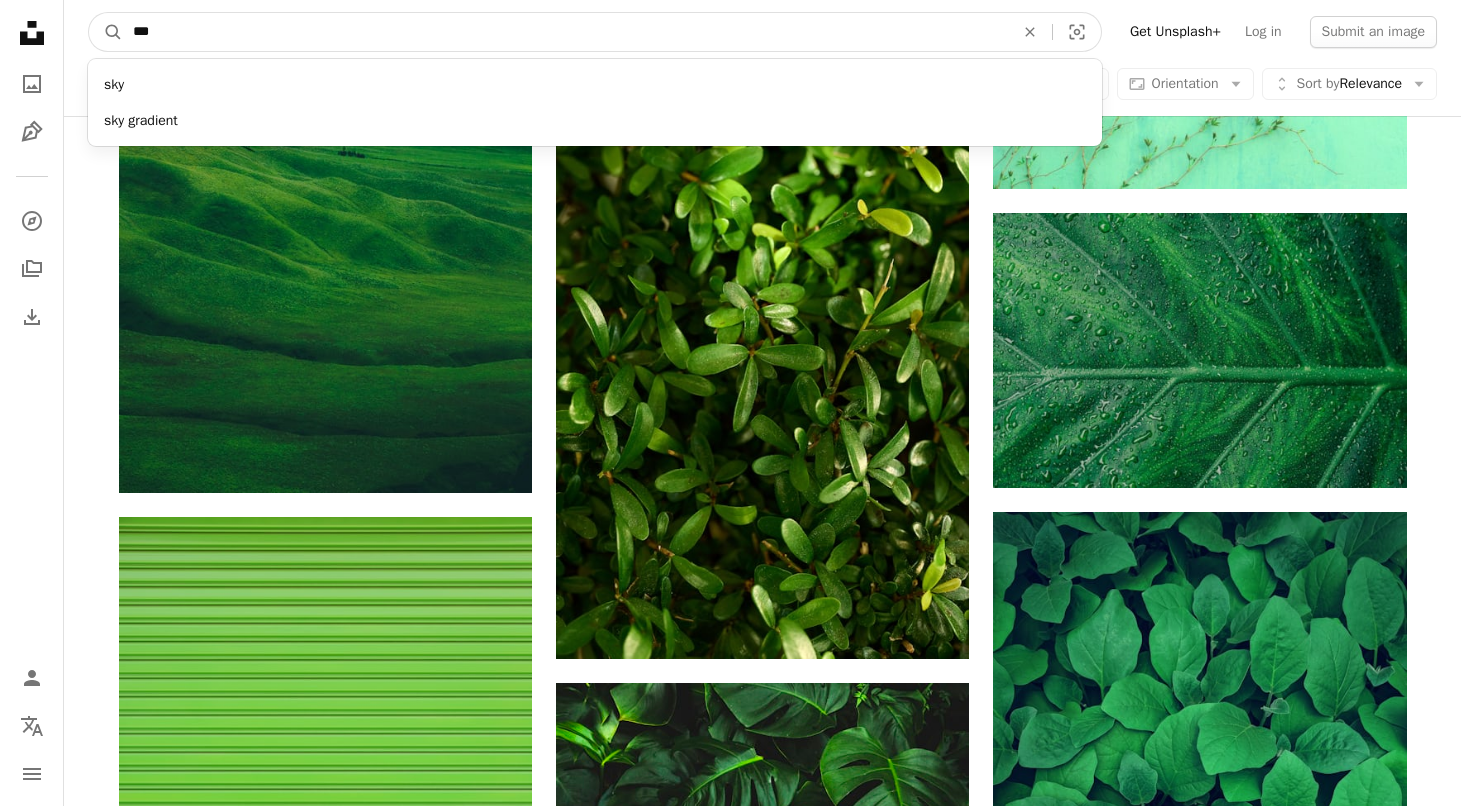 click on "A magnifying glass" at bounding box center (106, 32) 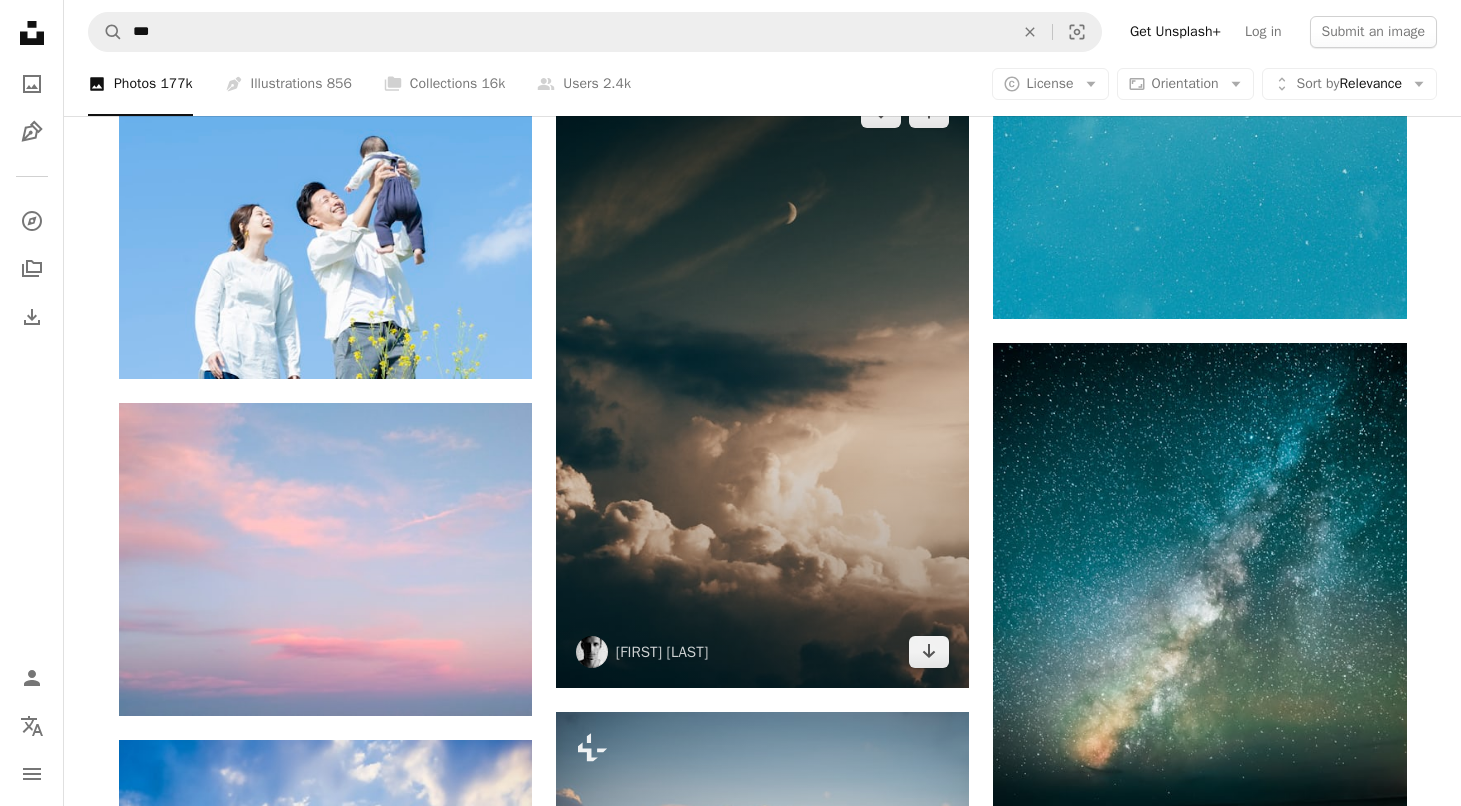scroll, scrollTop: 5685, scrollLeft: 0, axis: vertical 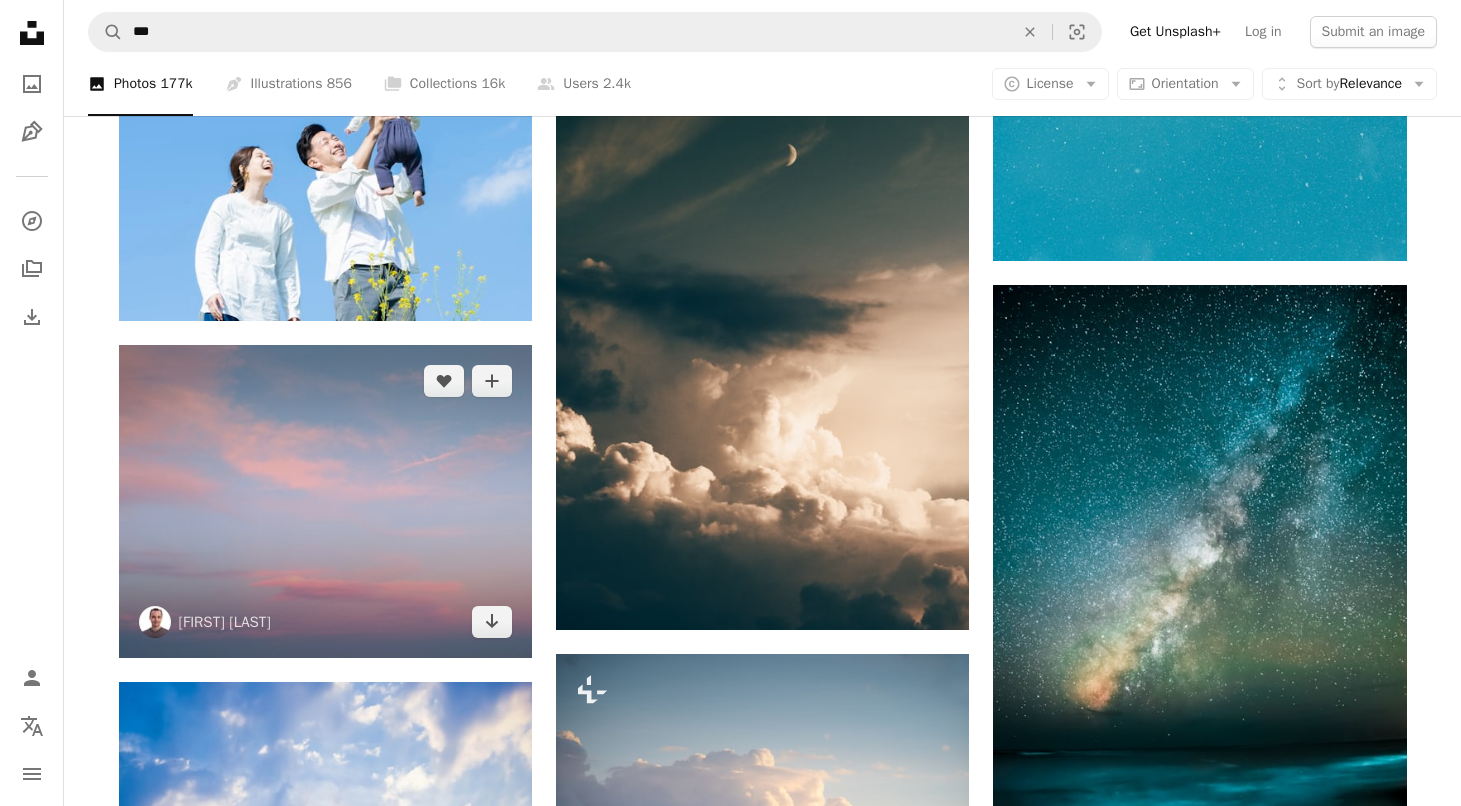 click at bounding box center (325, 501) 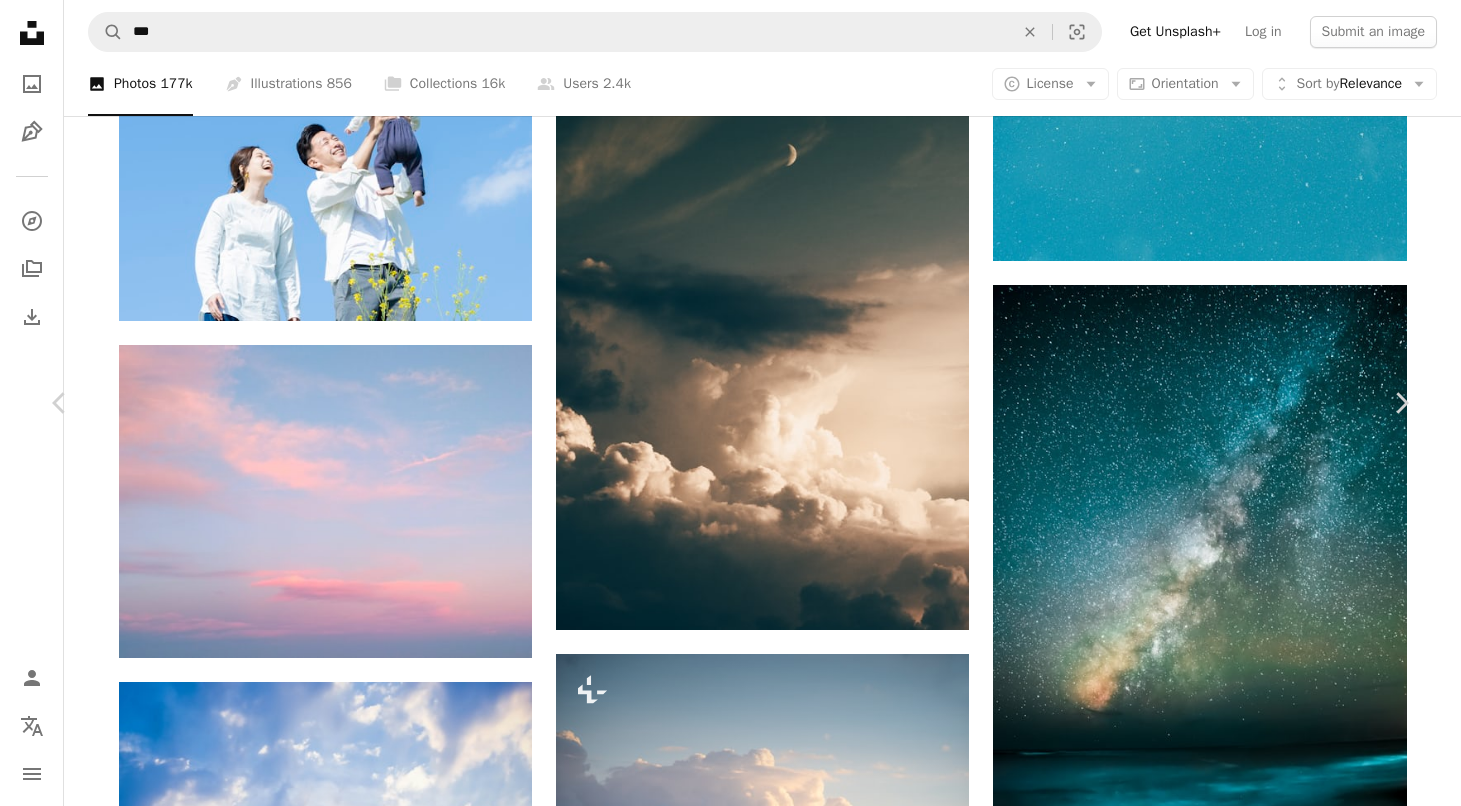 scroll, scrollTop: 2604, scrollLeft: 0, axis: vertical 